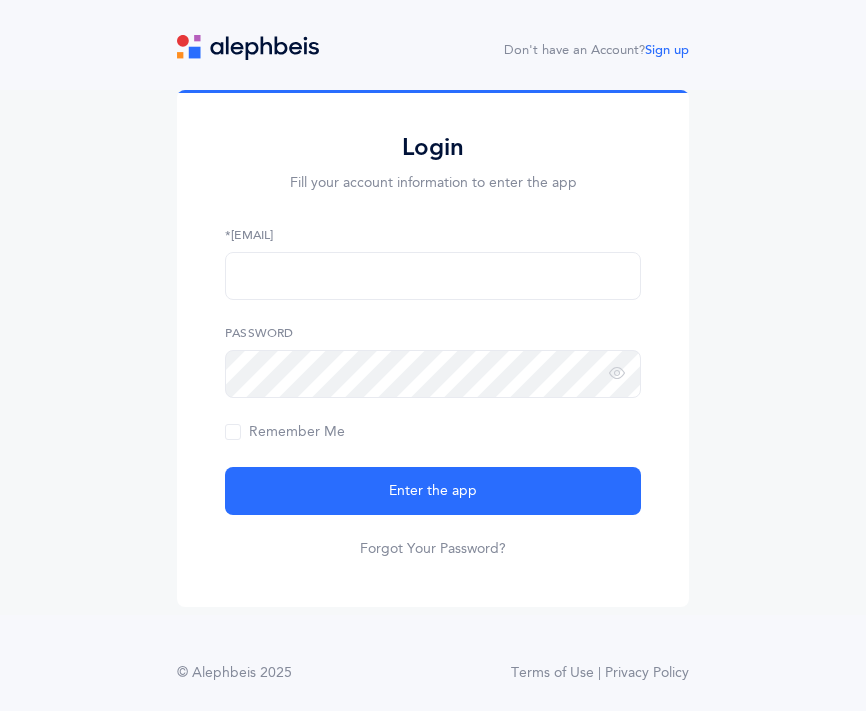 scroll, scrollTop: 0, scrollLeft: 0, axis: both 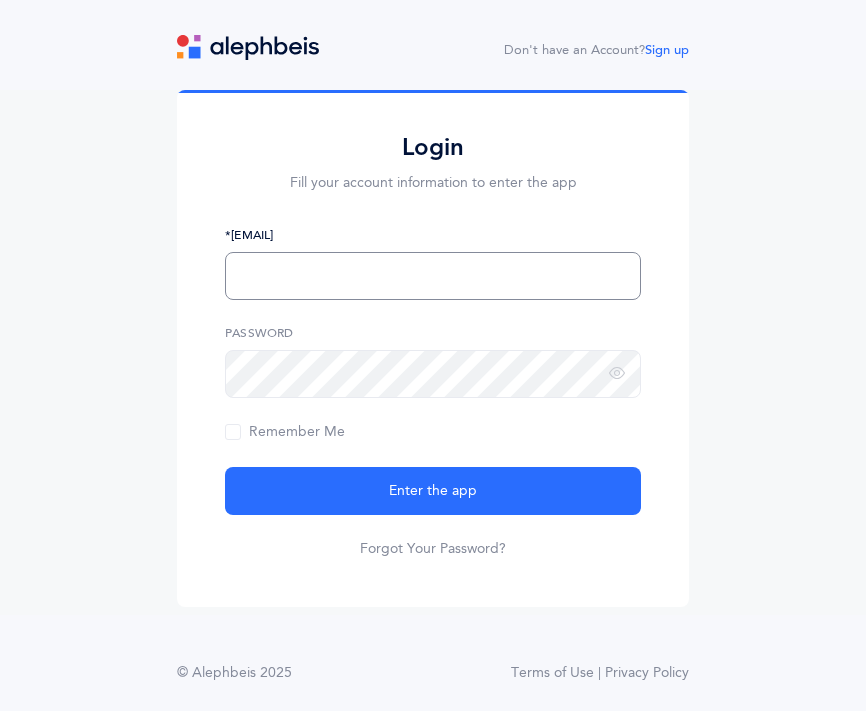 type on "[EMAIL]" 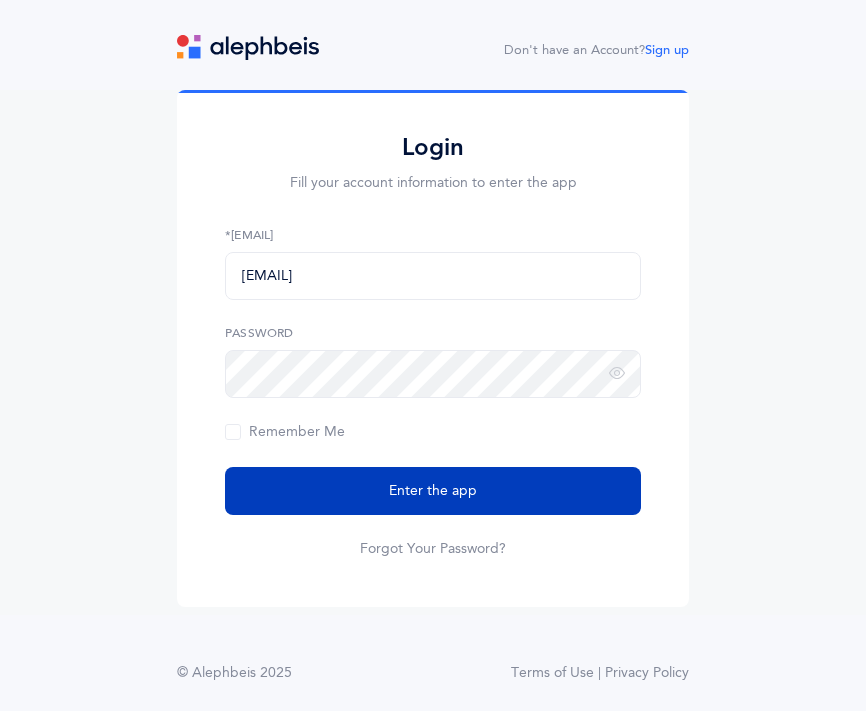 click on "Enter the app" at bounding box center (433, 491) 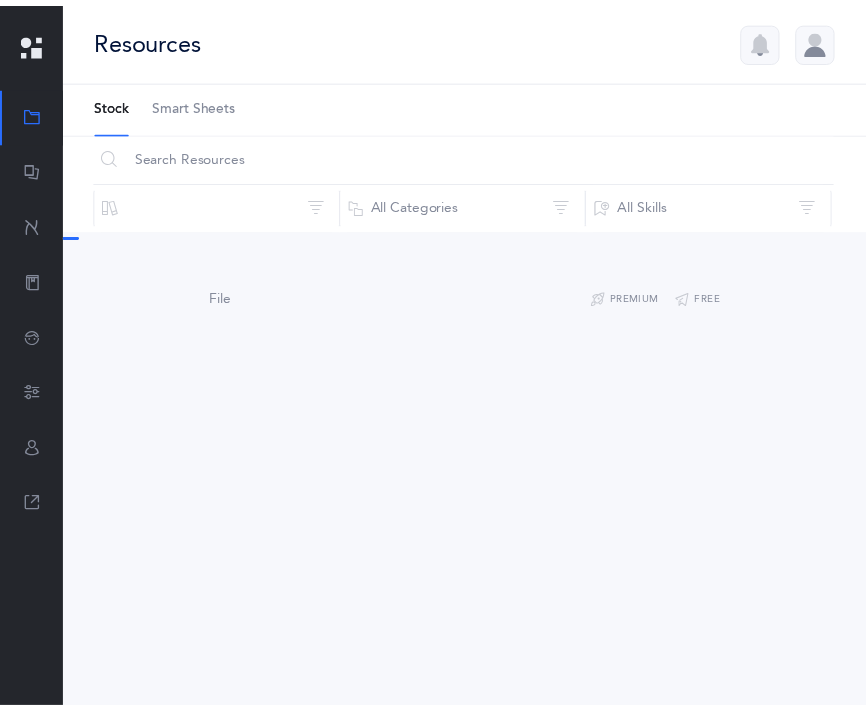scroll, scrollTop: 0, scrollLeft: 0, axis: both 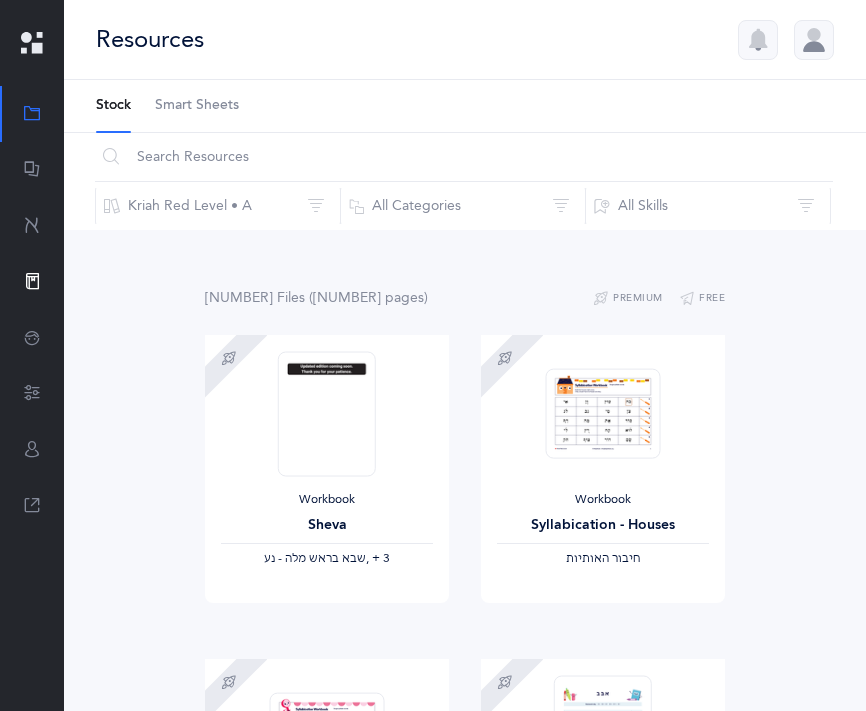 click on "Classes" at bounding box center (32, 282) 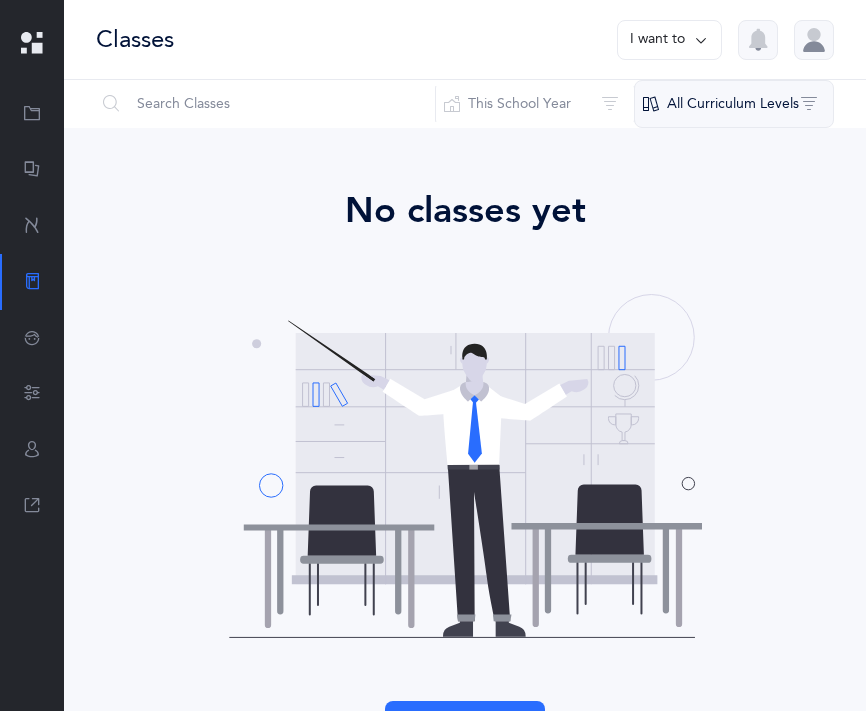 click on "All Curriculum Levels" at bounding box center [734, 104] 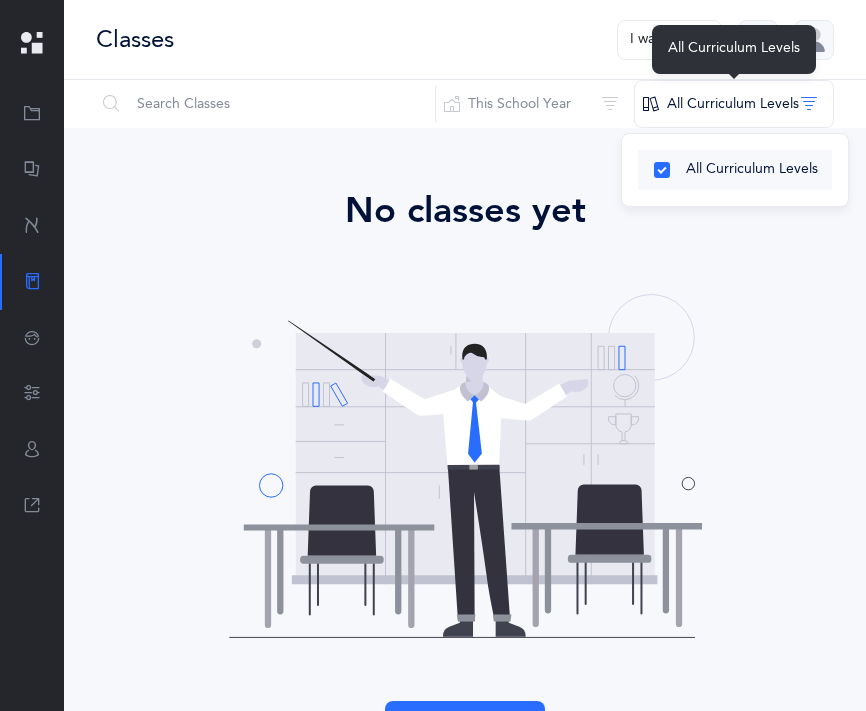 click on "All Curriculum Levels" at bounding box center (752, 169) 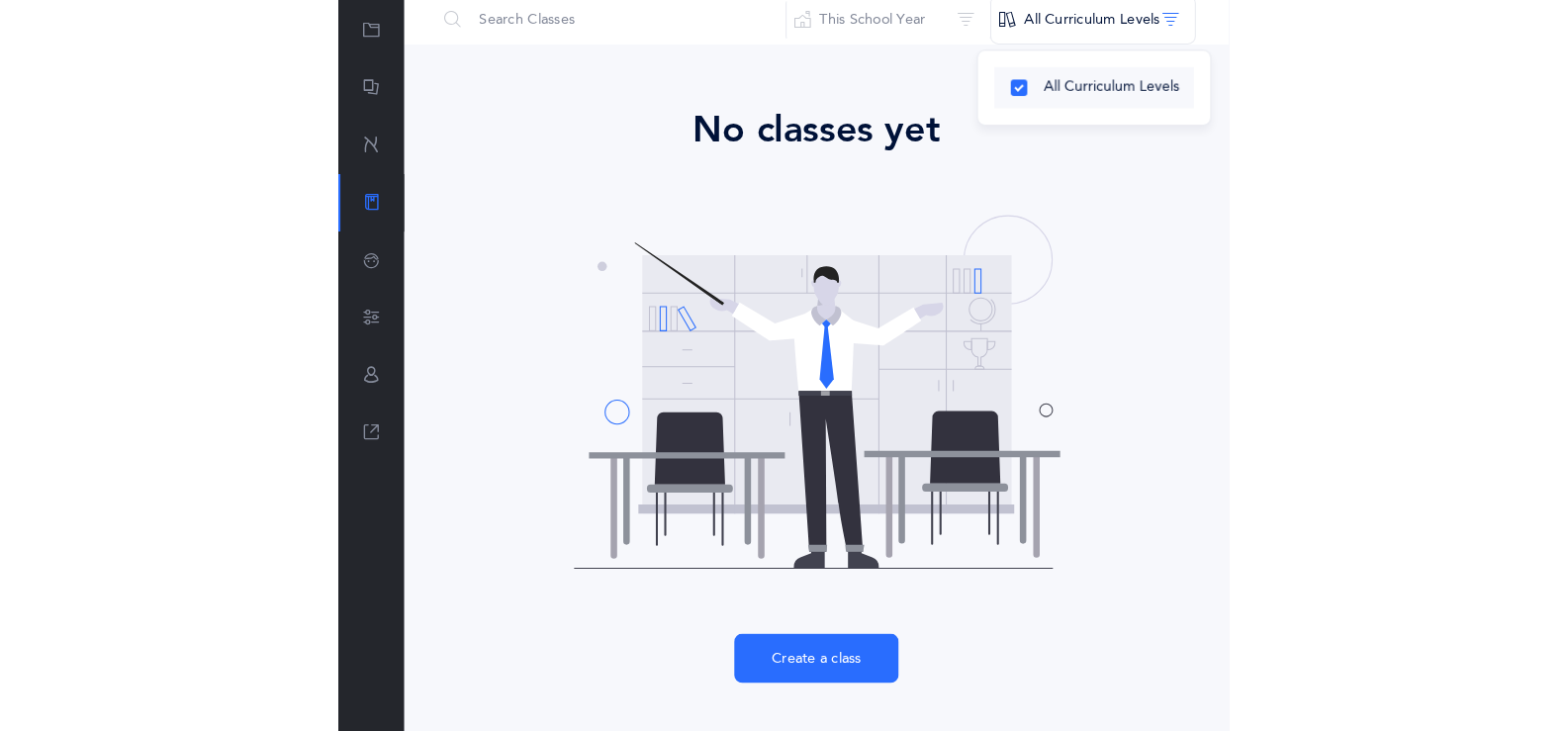 scroll, scrollTop: 0, scrollLeft: 0, axis: both 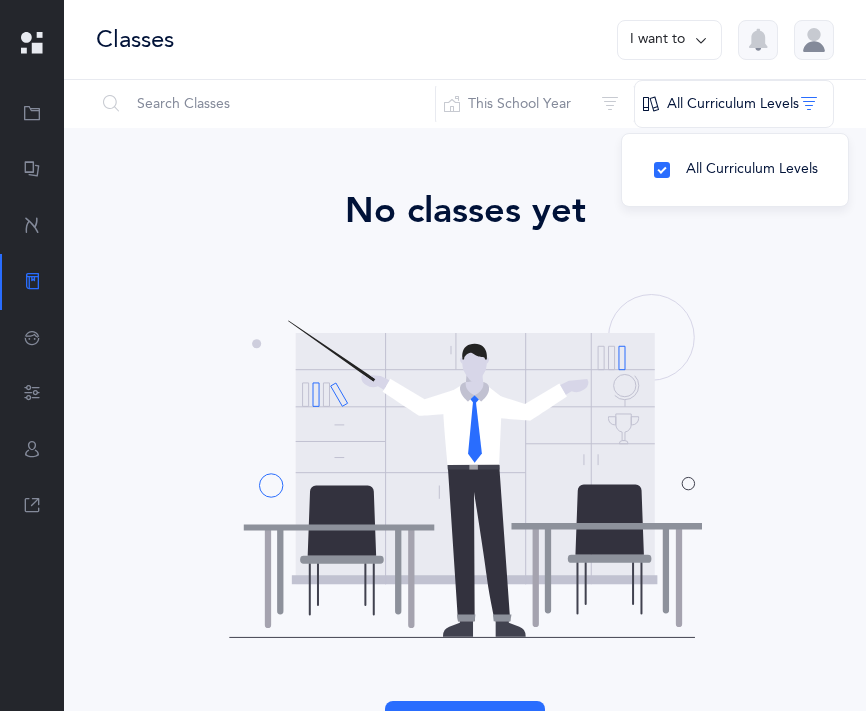 click on "I want to" at bounding box center (669, 40) 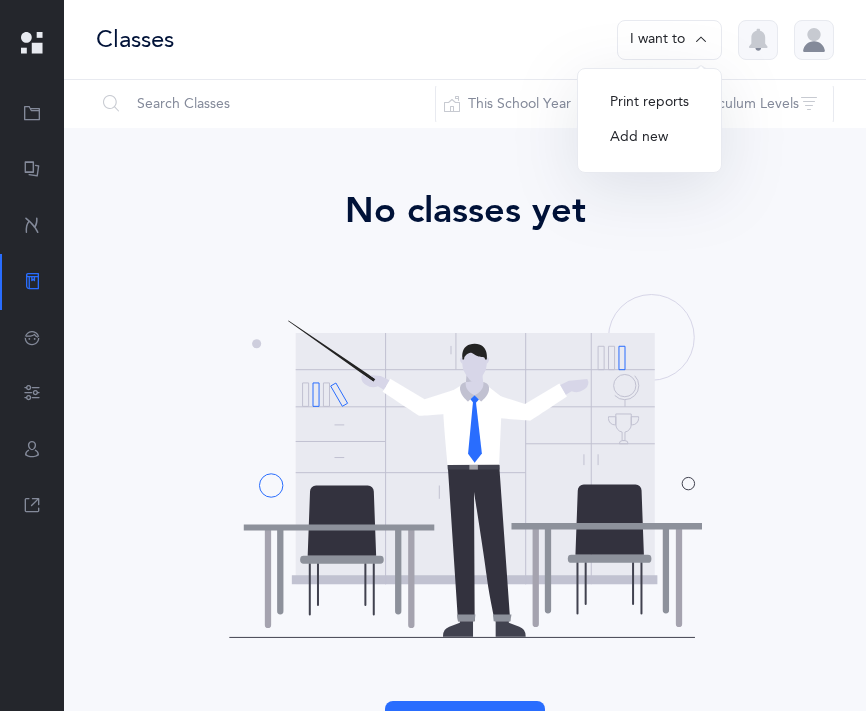 click at bounding box center [701, 40] 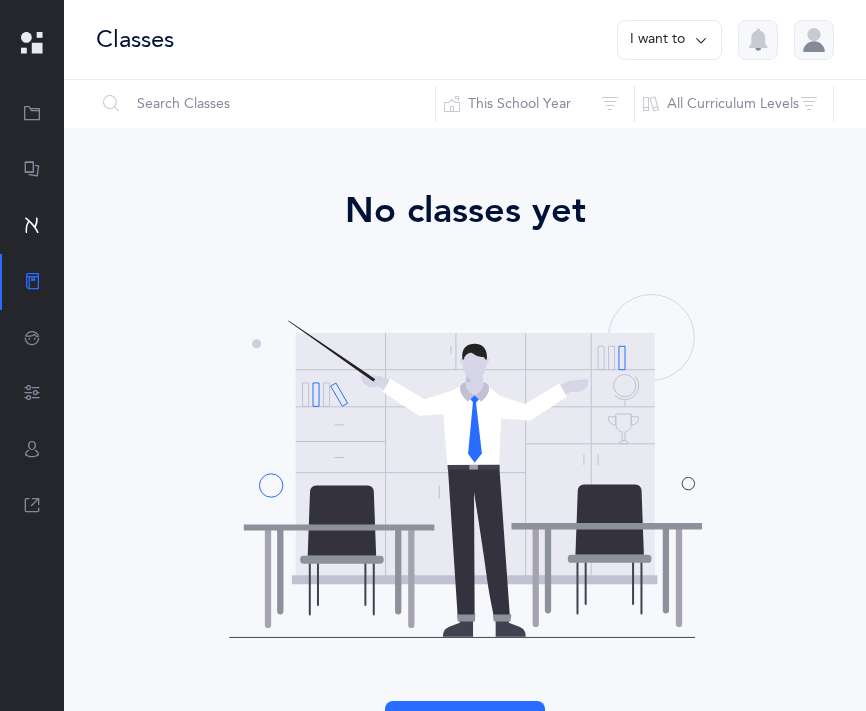 click on "Features" at bounding box center (32, 226) 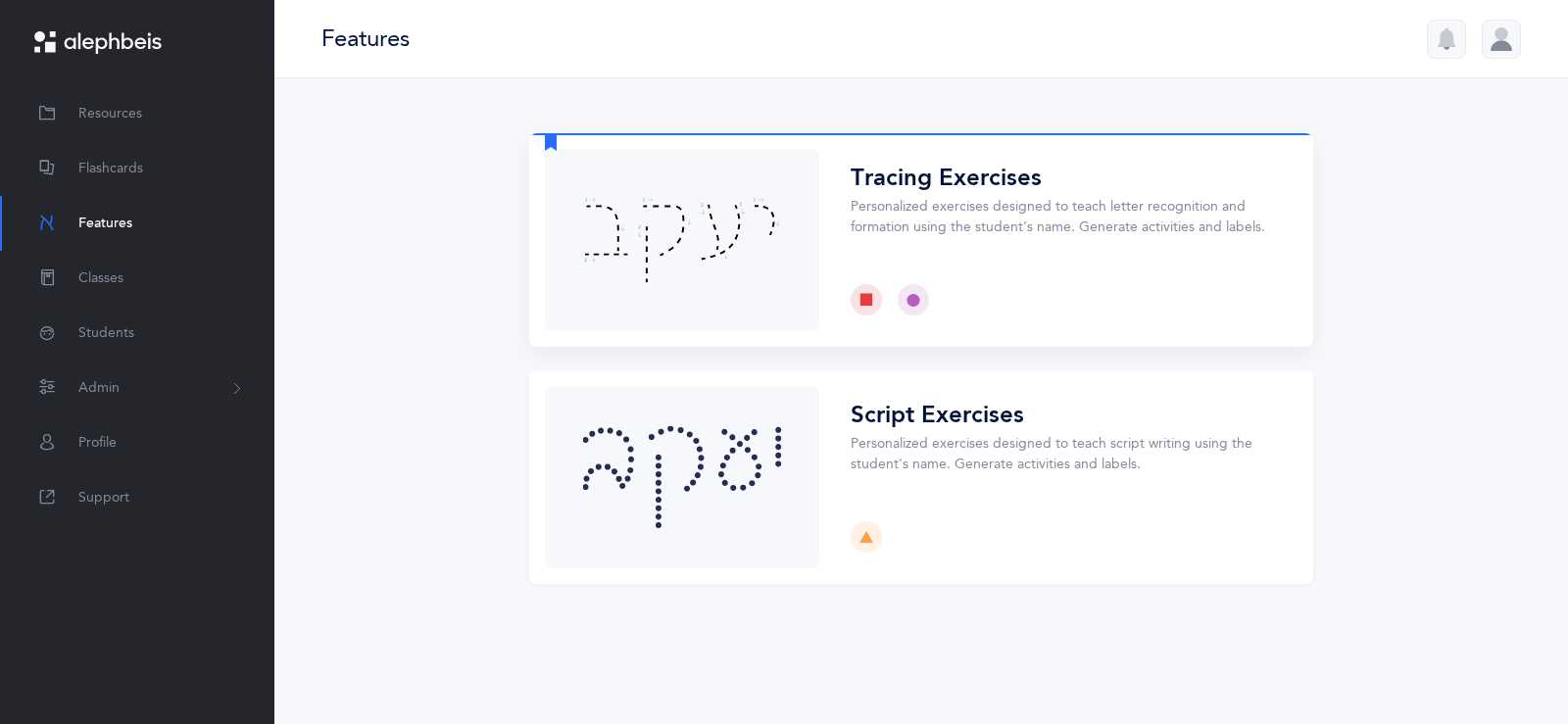 click on "Choose" at bounding box center (921, 240) 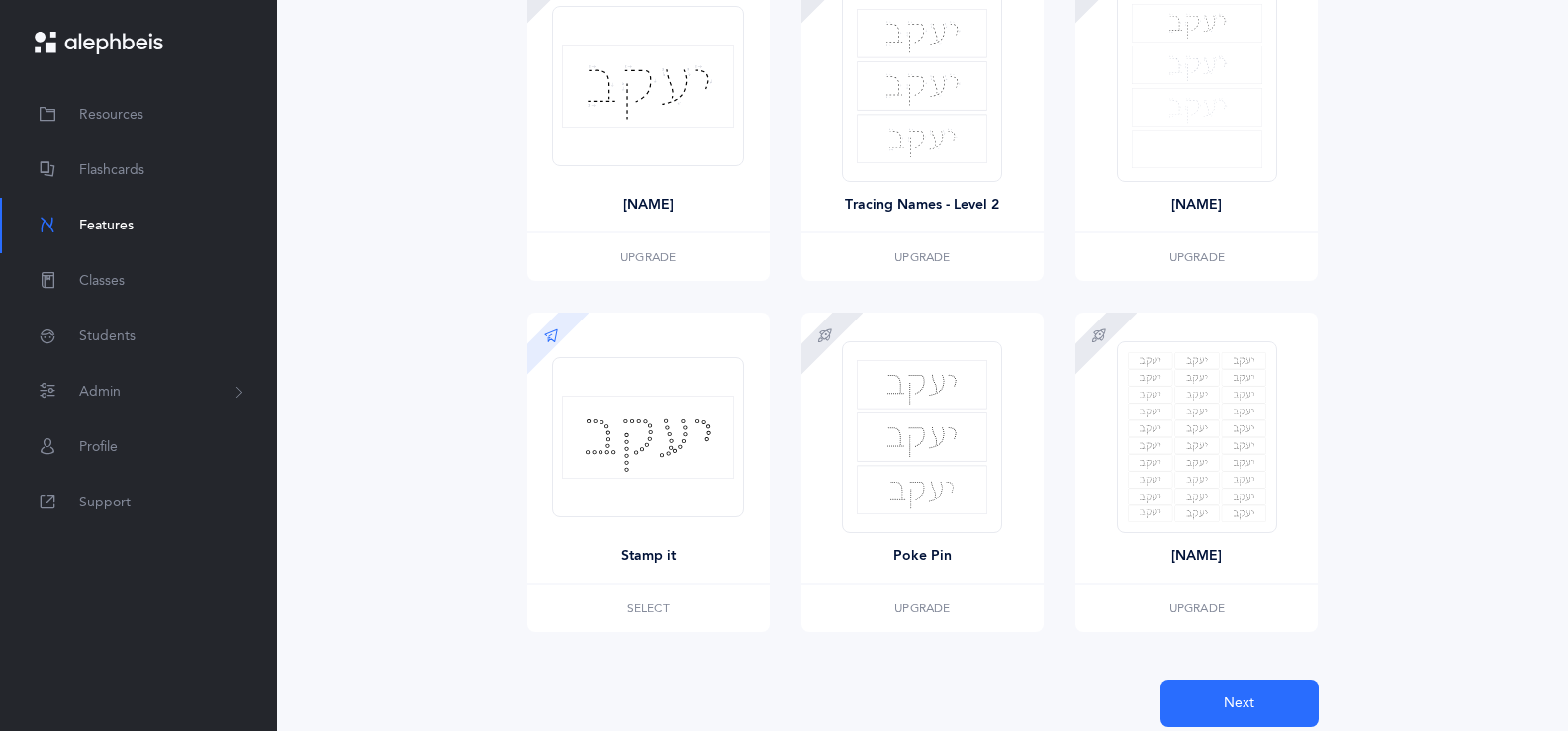 scroll, scrollTop: 414, scrollLeft: 0, axis: vertical 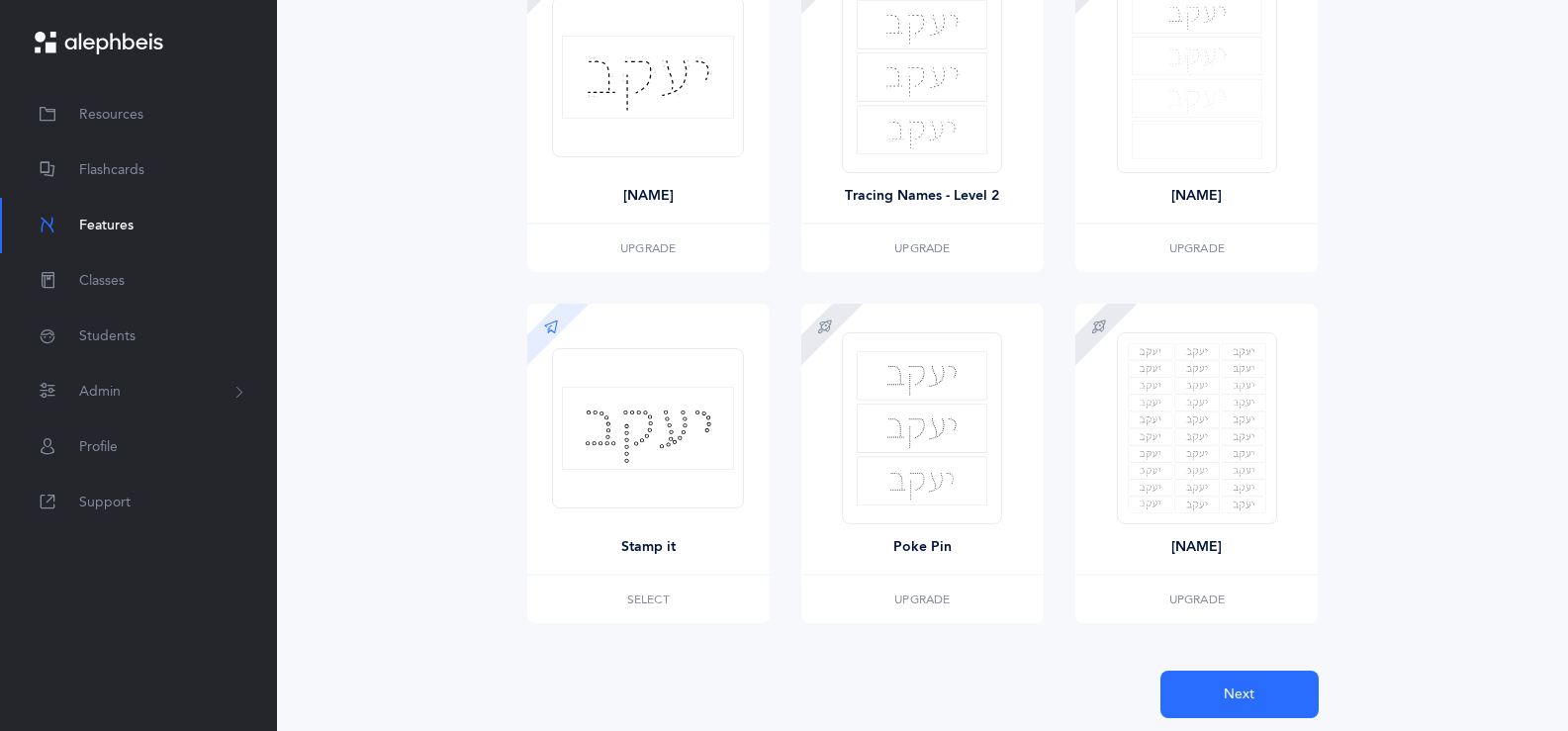click on "Next" at bounding box center [923, 694] 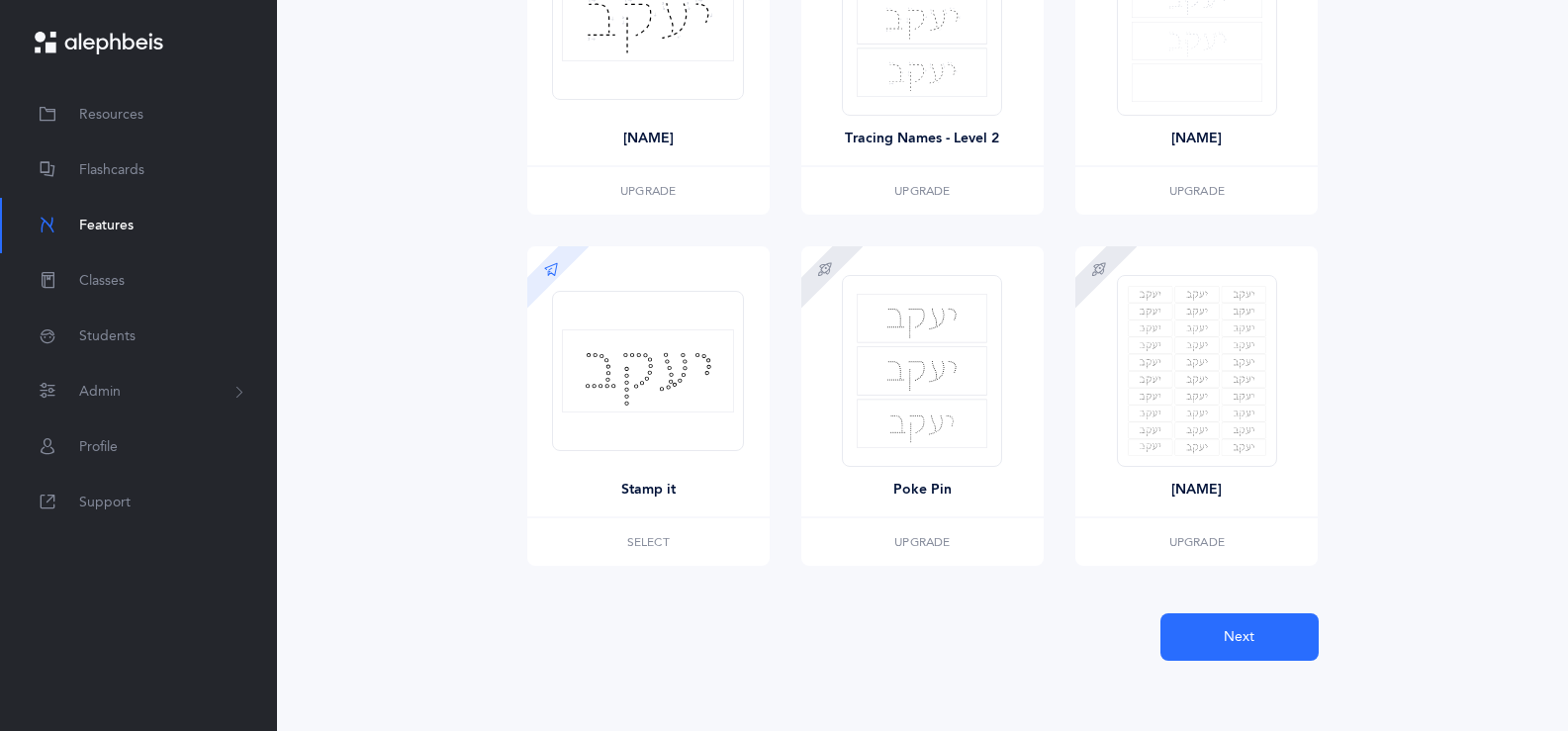 scroll, scrollTop: 481, scrollLeft: 0, axis: vertical 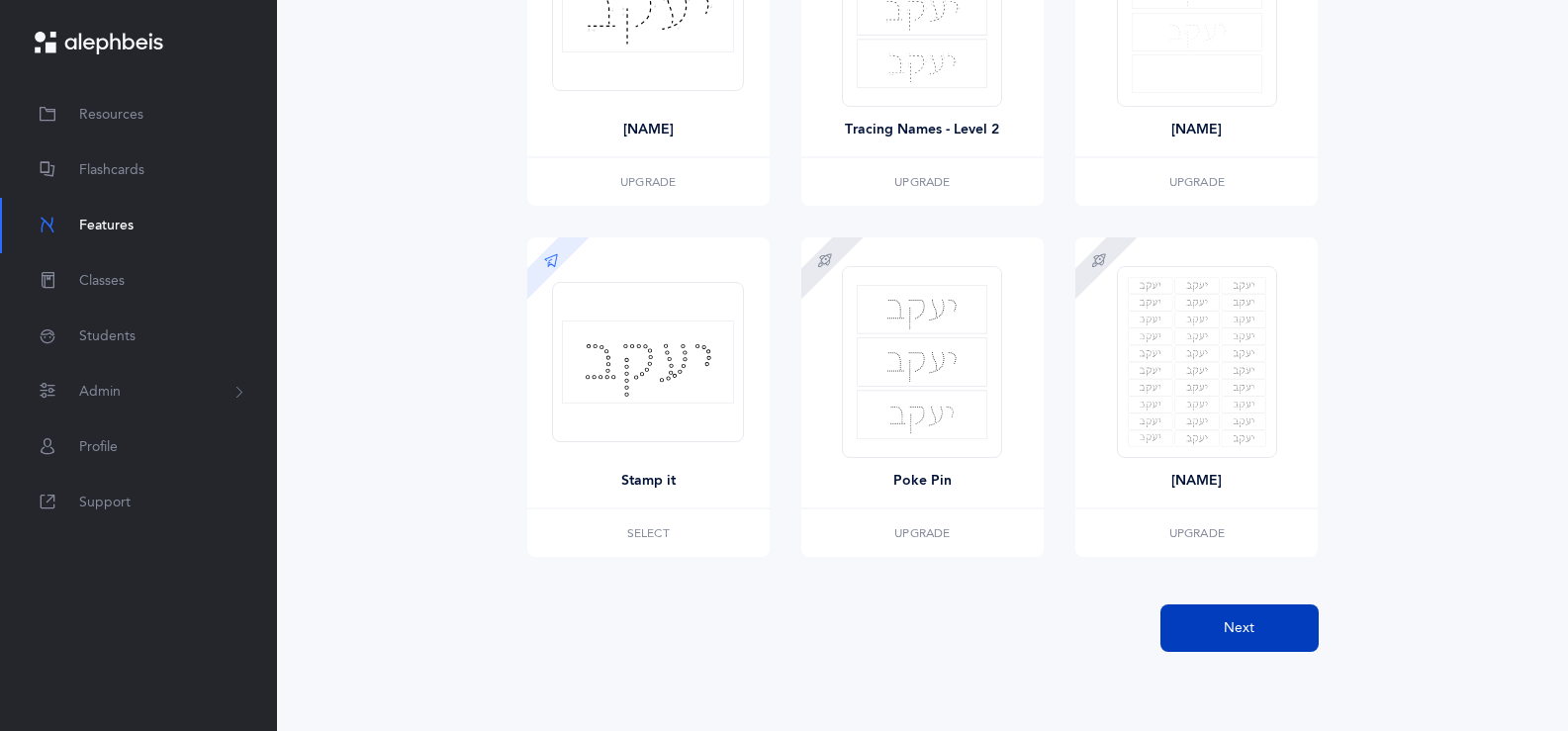 click on "Next" at bounding box center [1240, 628] 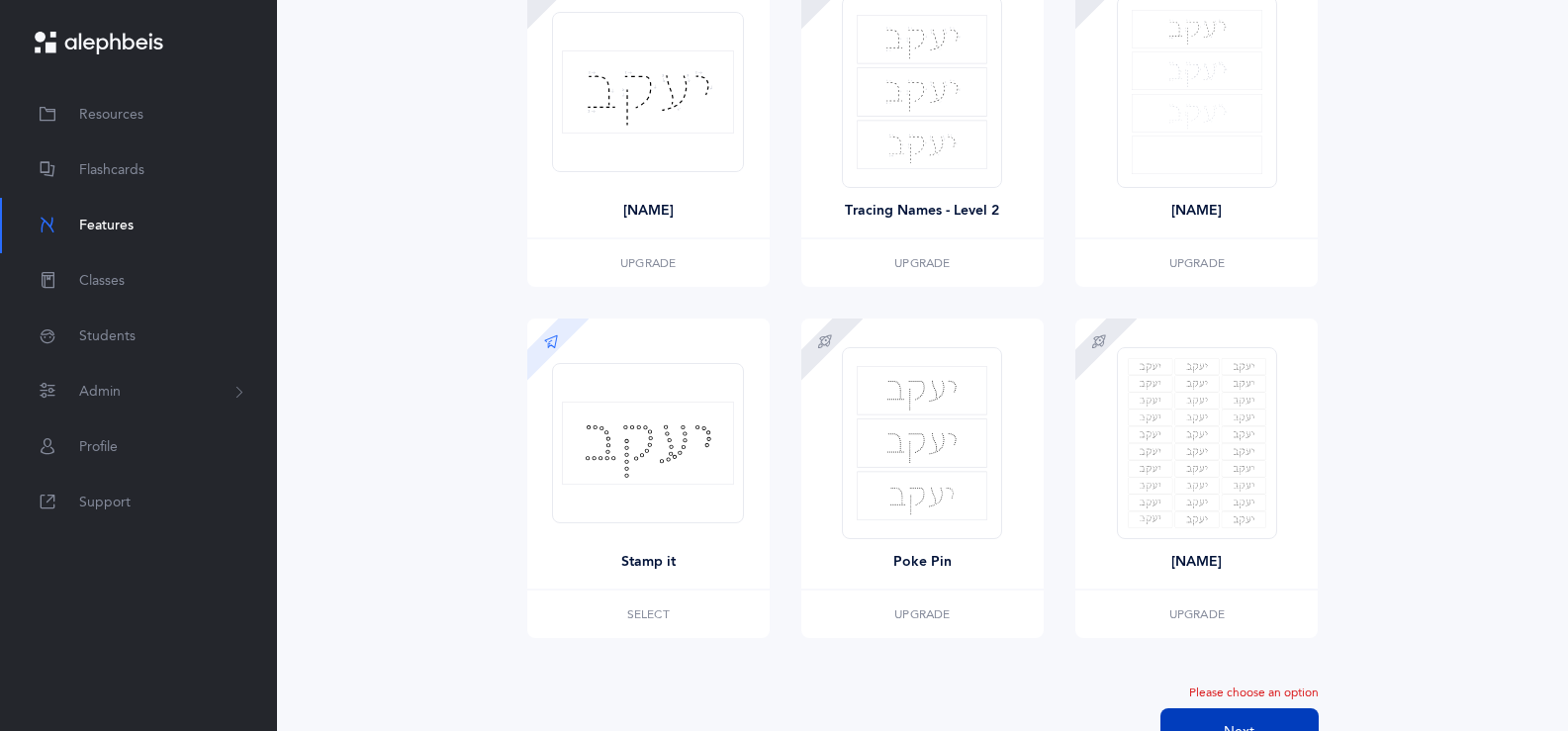 scroll, scrollTop: 399, scrollLeft: 0, axis: vertical 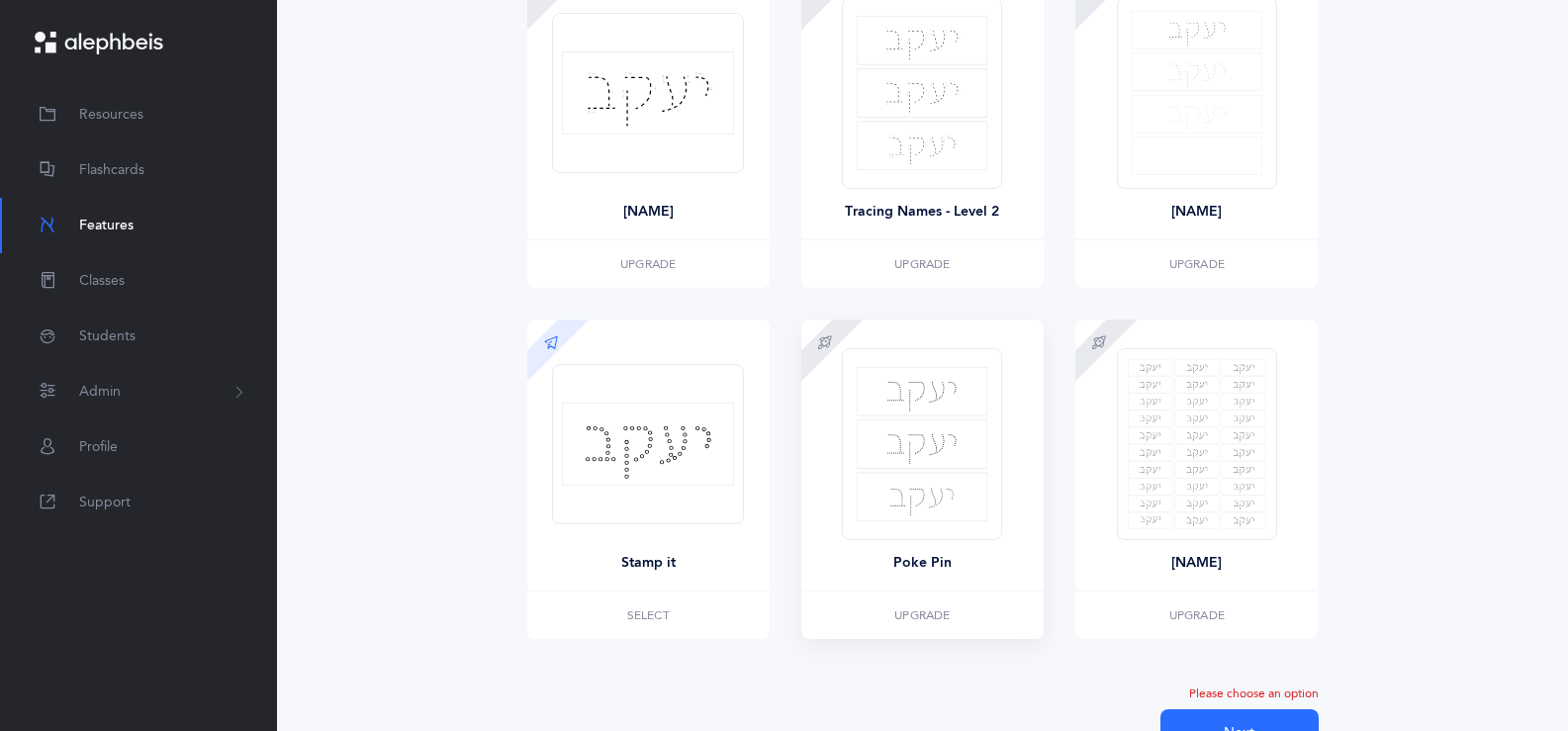 click at bounding box center (922, 444) 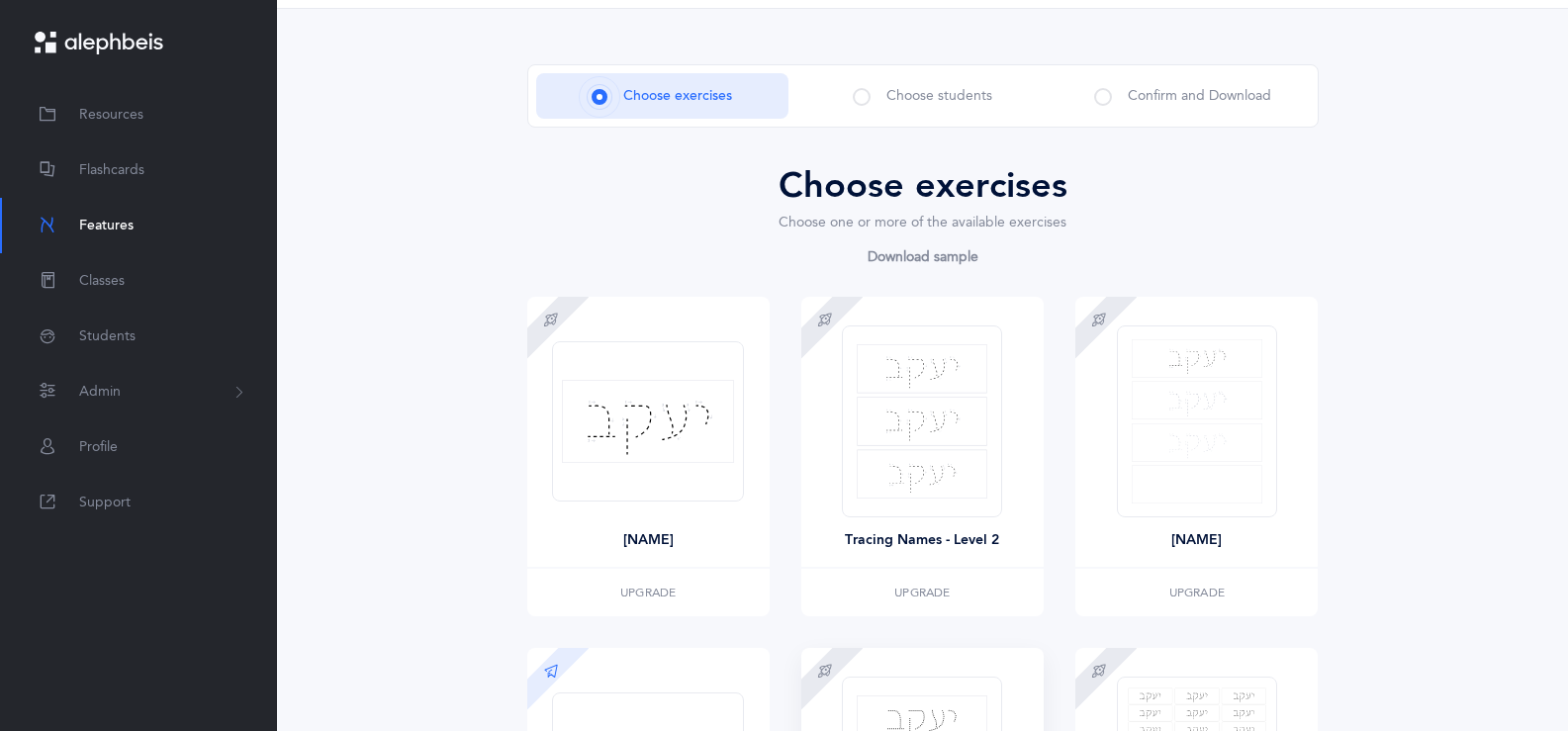 scroll, scrollTop: 80, scrollLeft: 0, axis: vertical 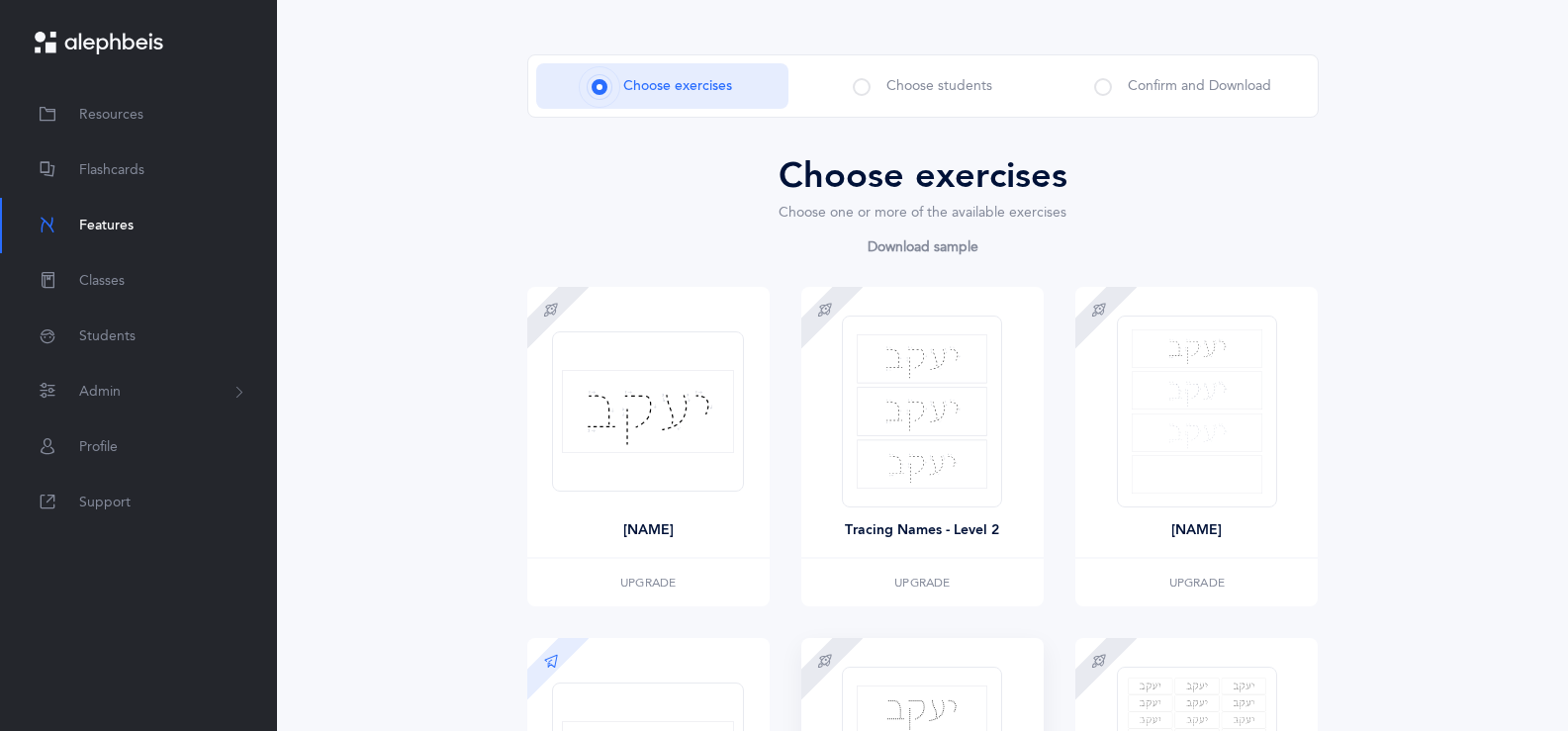 click at bounding box center [648, 411] 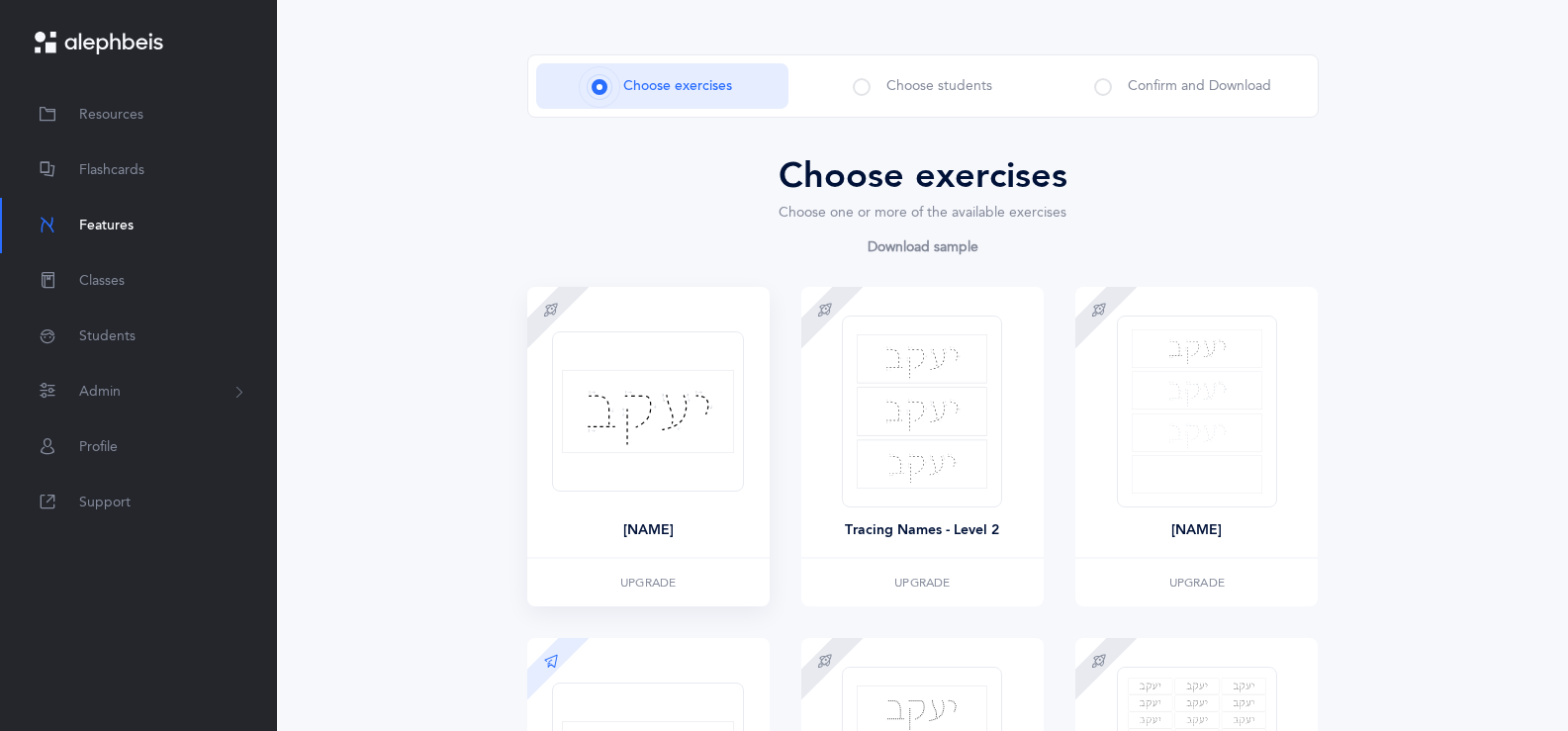 click at bounding box center [648, 411] 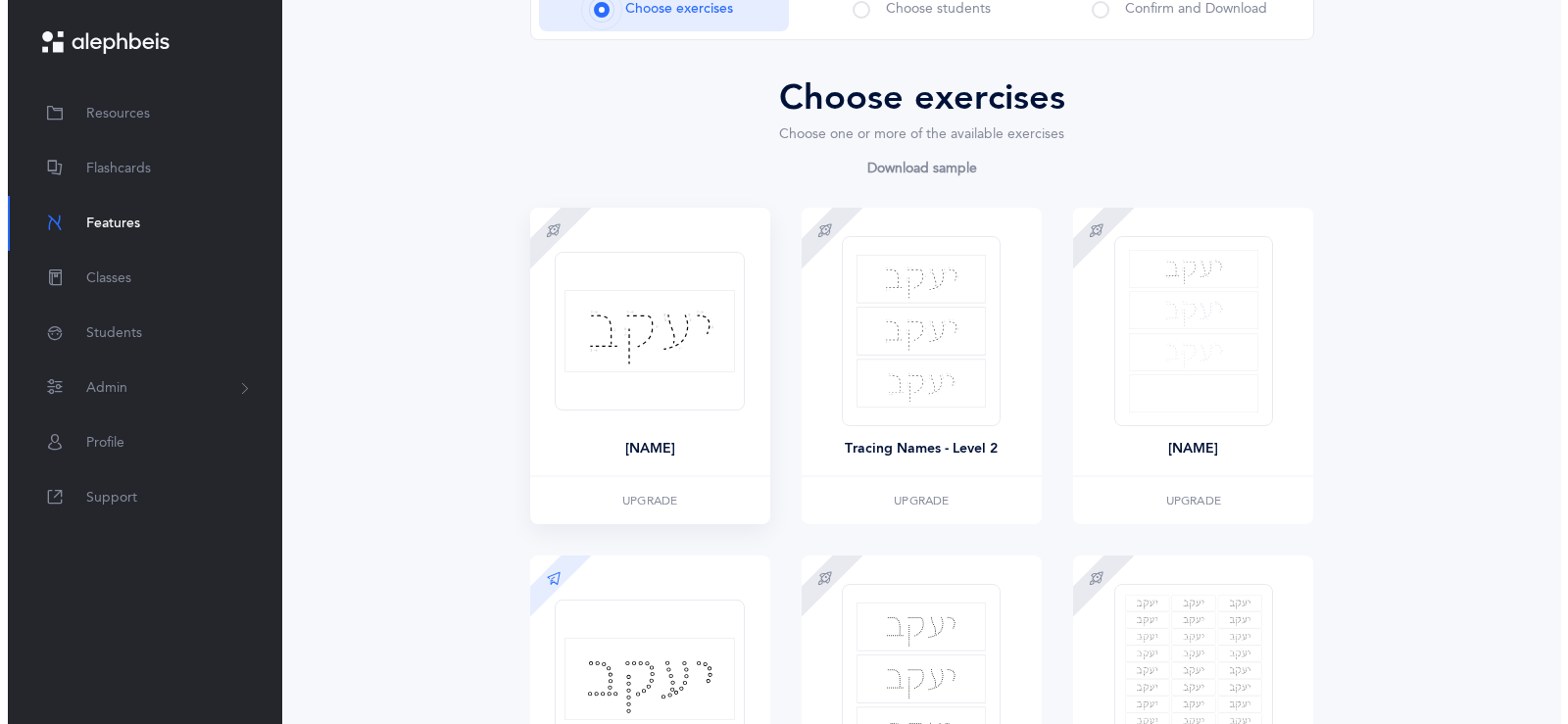 scroll, scrollTop: 174, scrollLeft: 0, axis: vertical 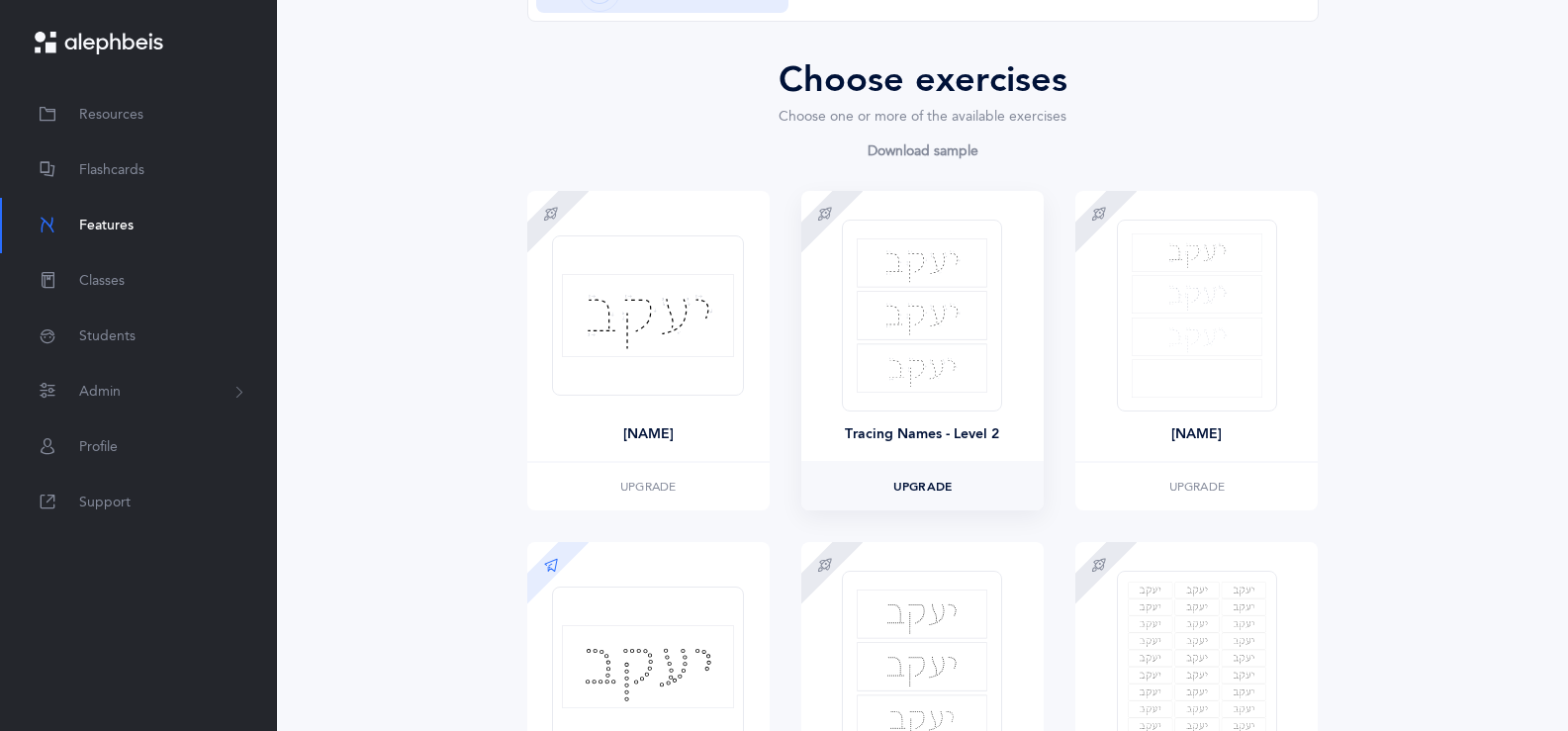 click on "Upgrade" at bounding box center [922, 487] 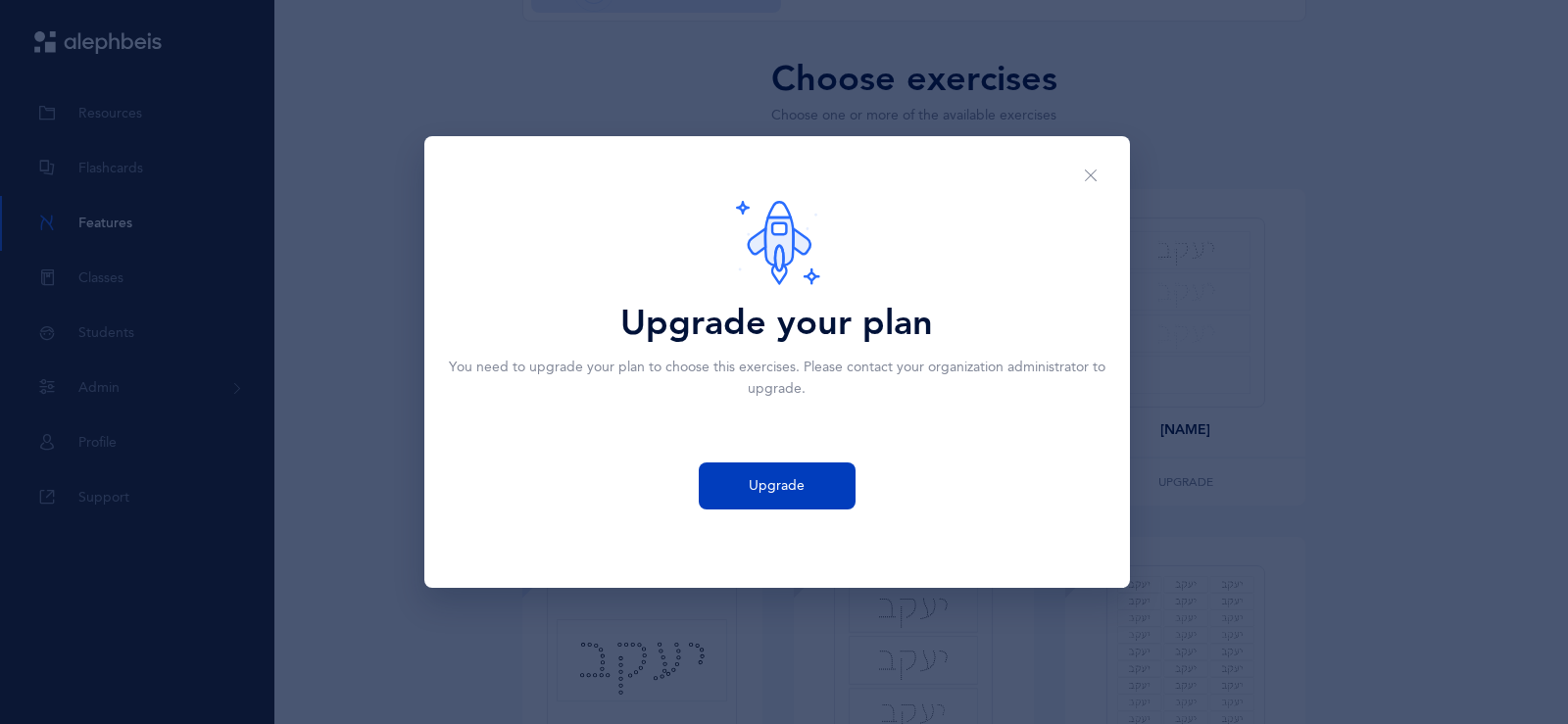 click on "Upgrade" at bounding box center (776, 486) 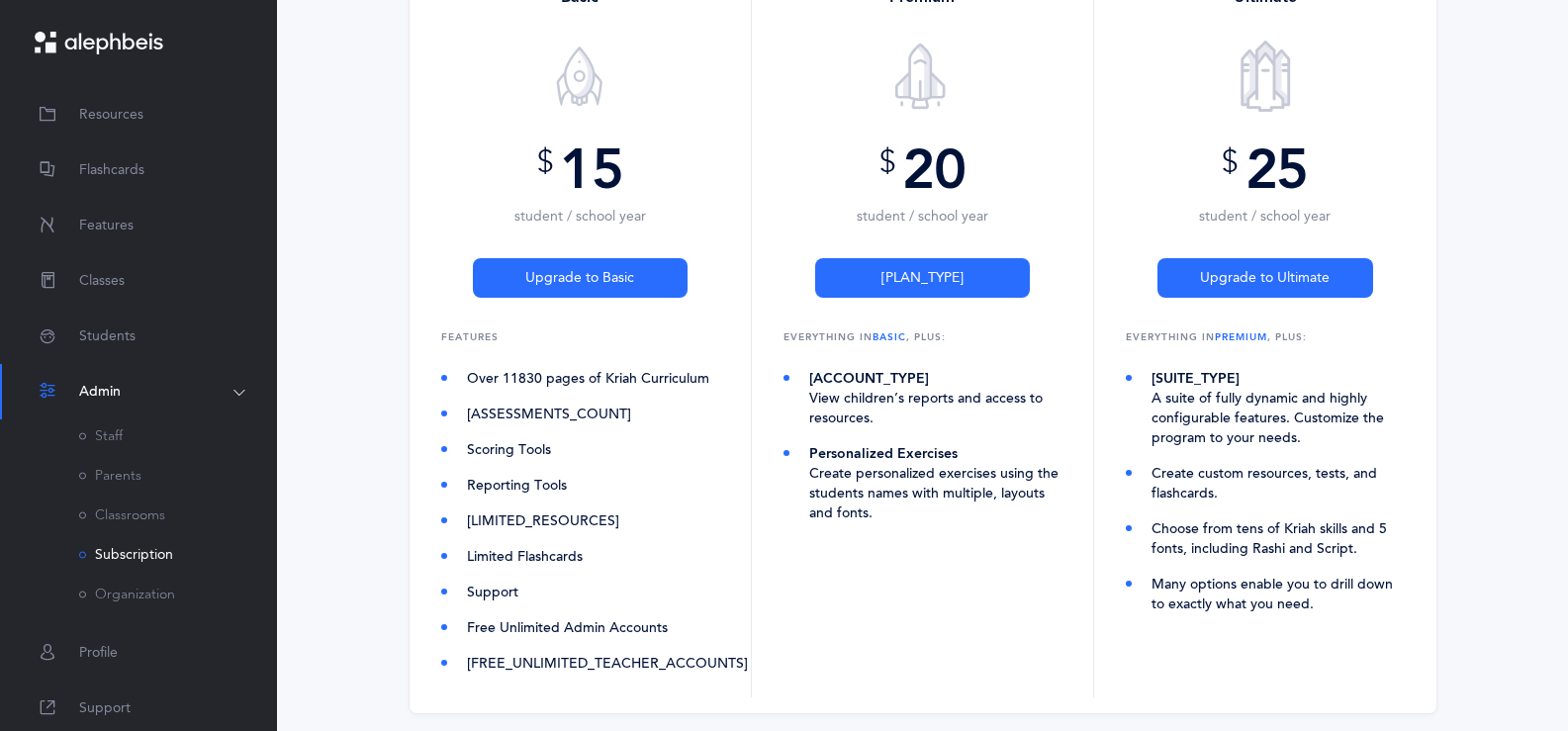 scroll, scrollTop: 304, scrollLeft: 0, axis: vertical 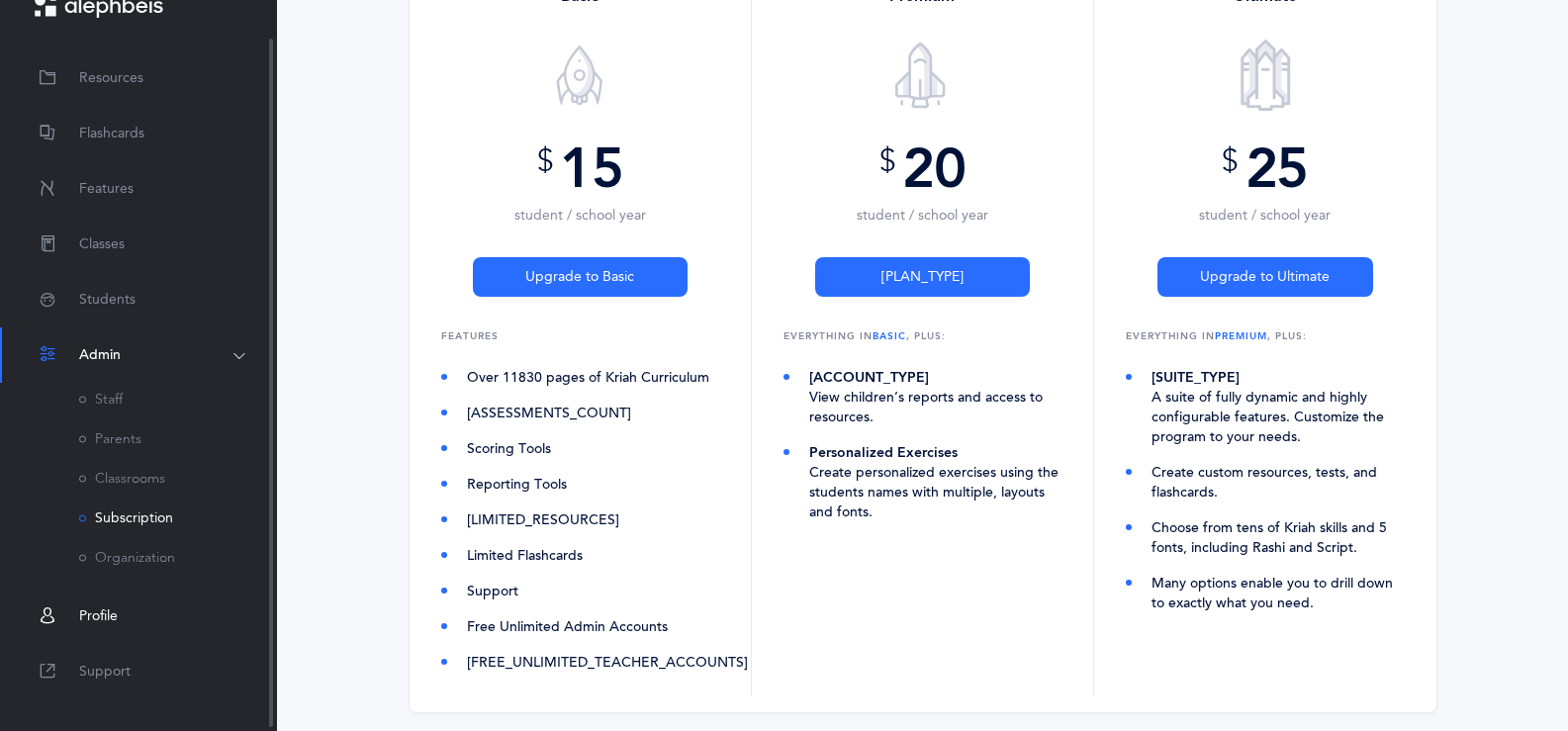 click on "Profile" at bounding box center [98, 616] 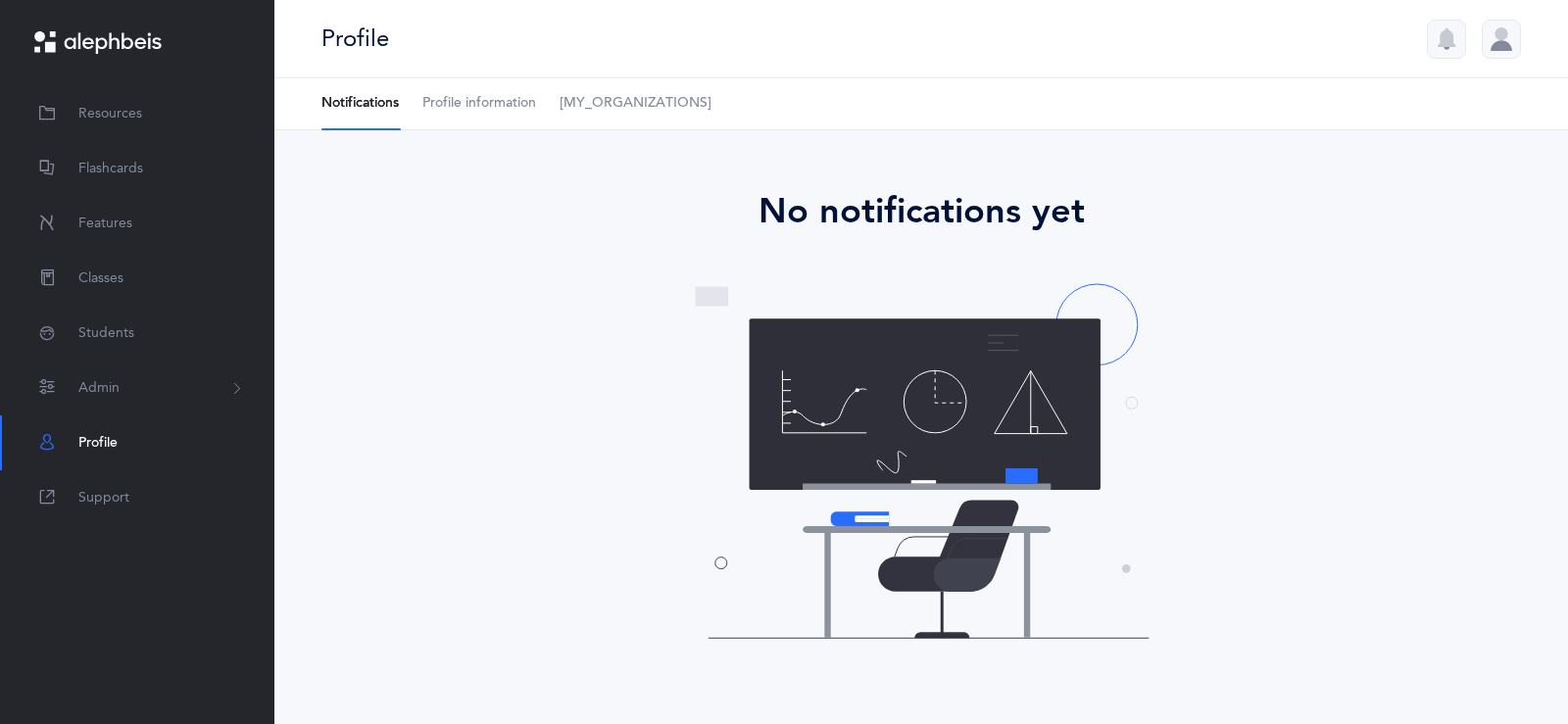 click on "Profile information" at bounding box center (479, 104) 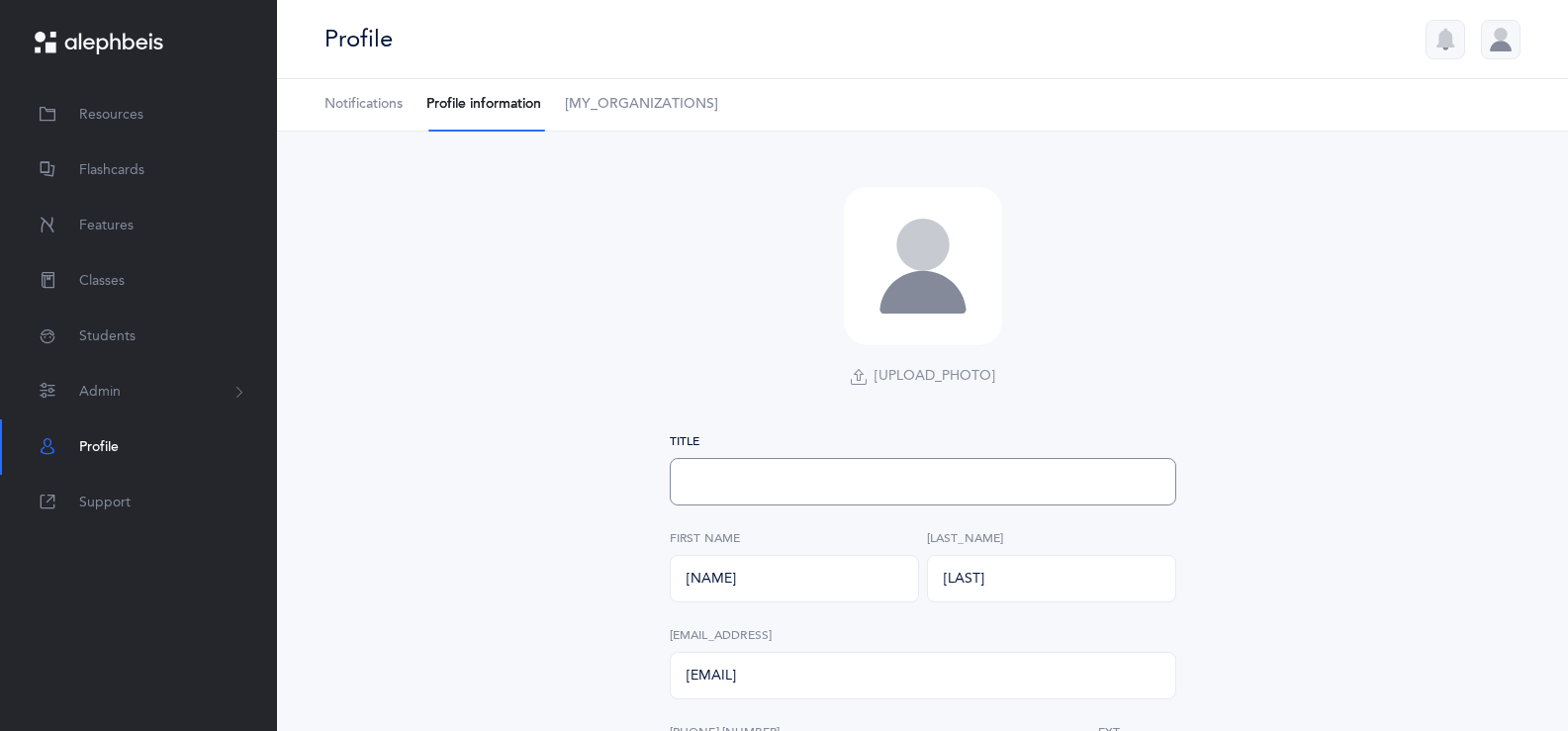click at bounding box center (923, 482) 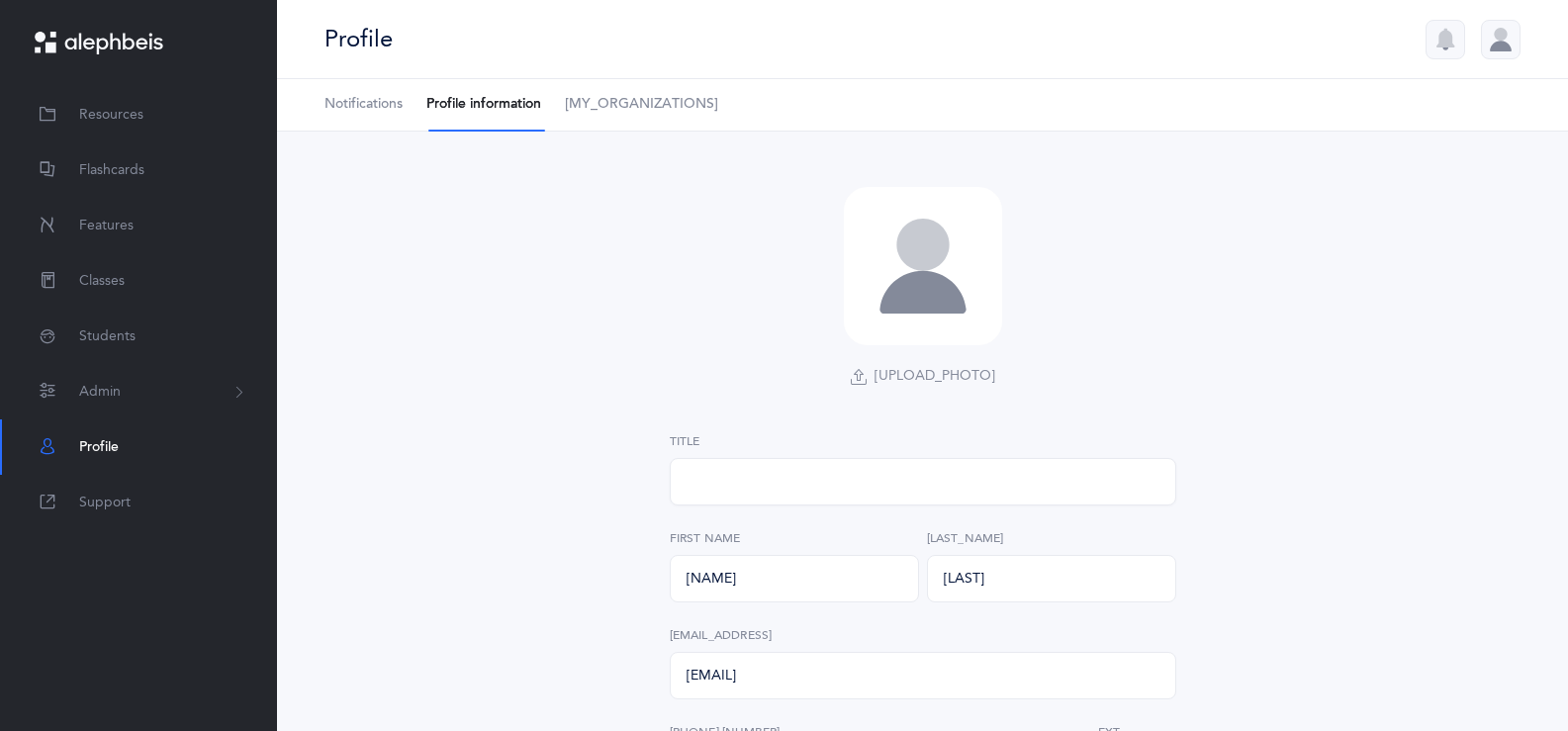 select on "4" 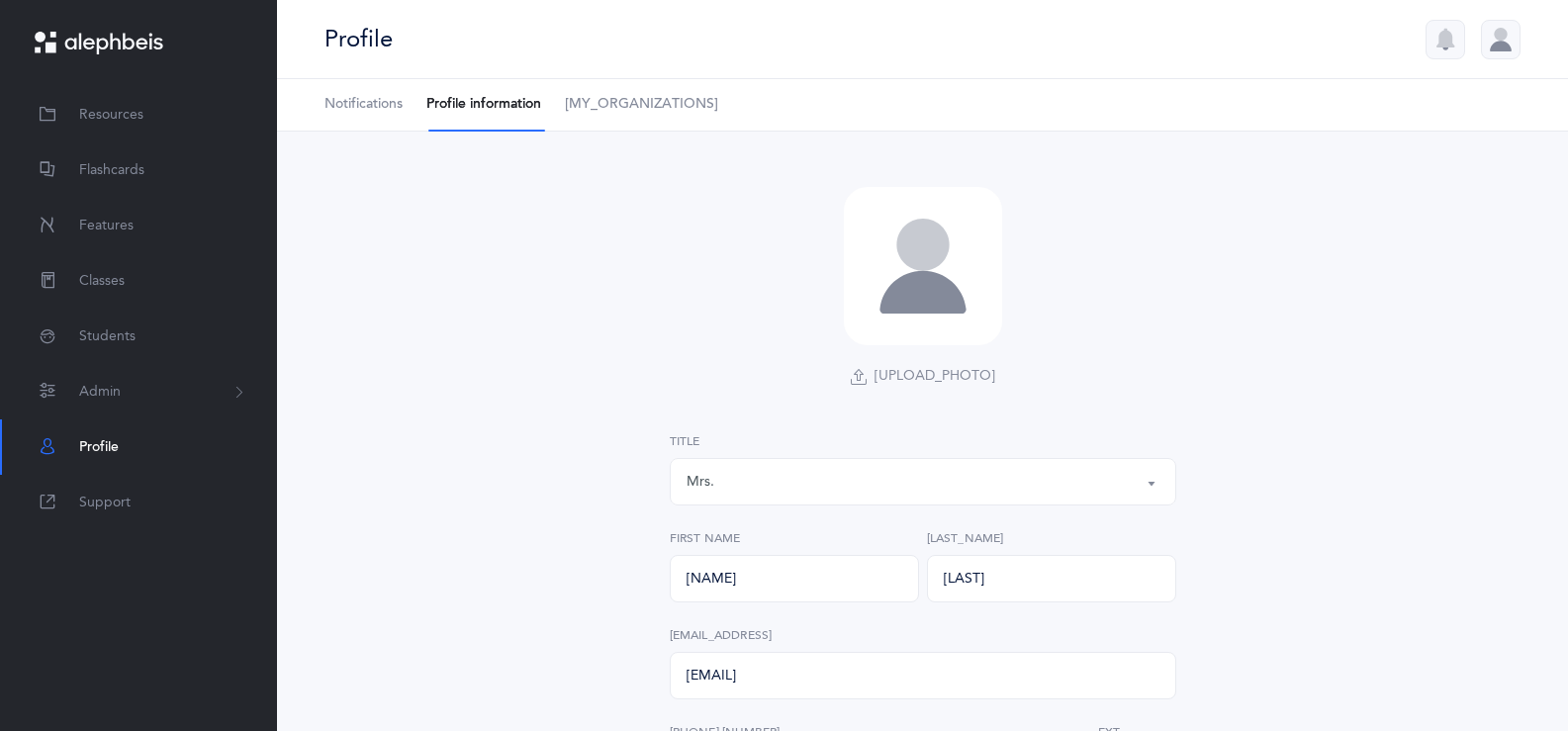 click on "Mrs." at bounding box center [923, 482] 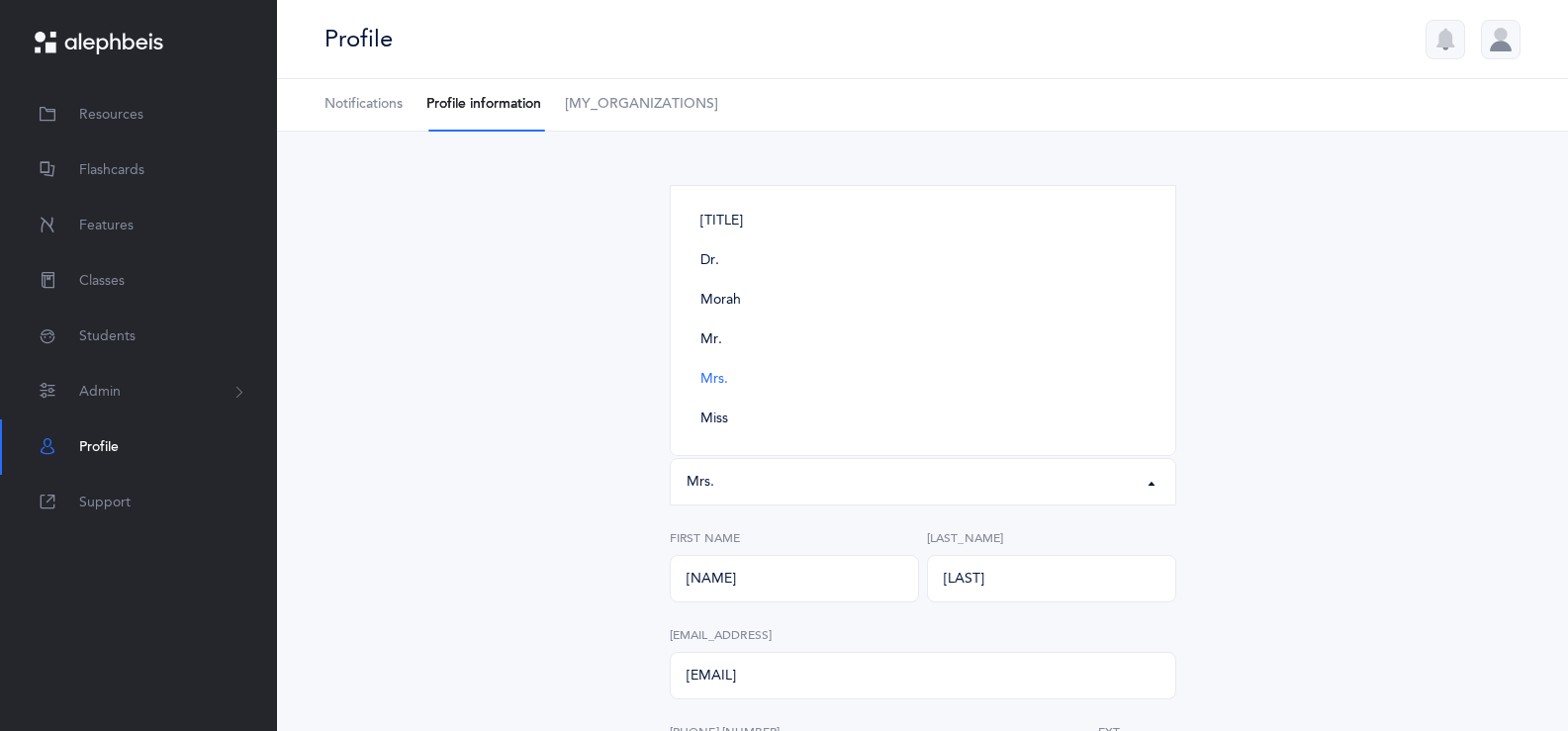 click on "Mrs." at bounding box center (923, 482) 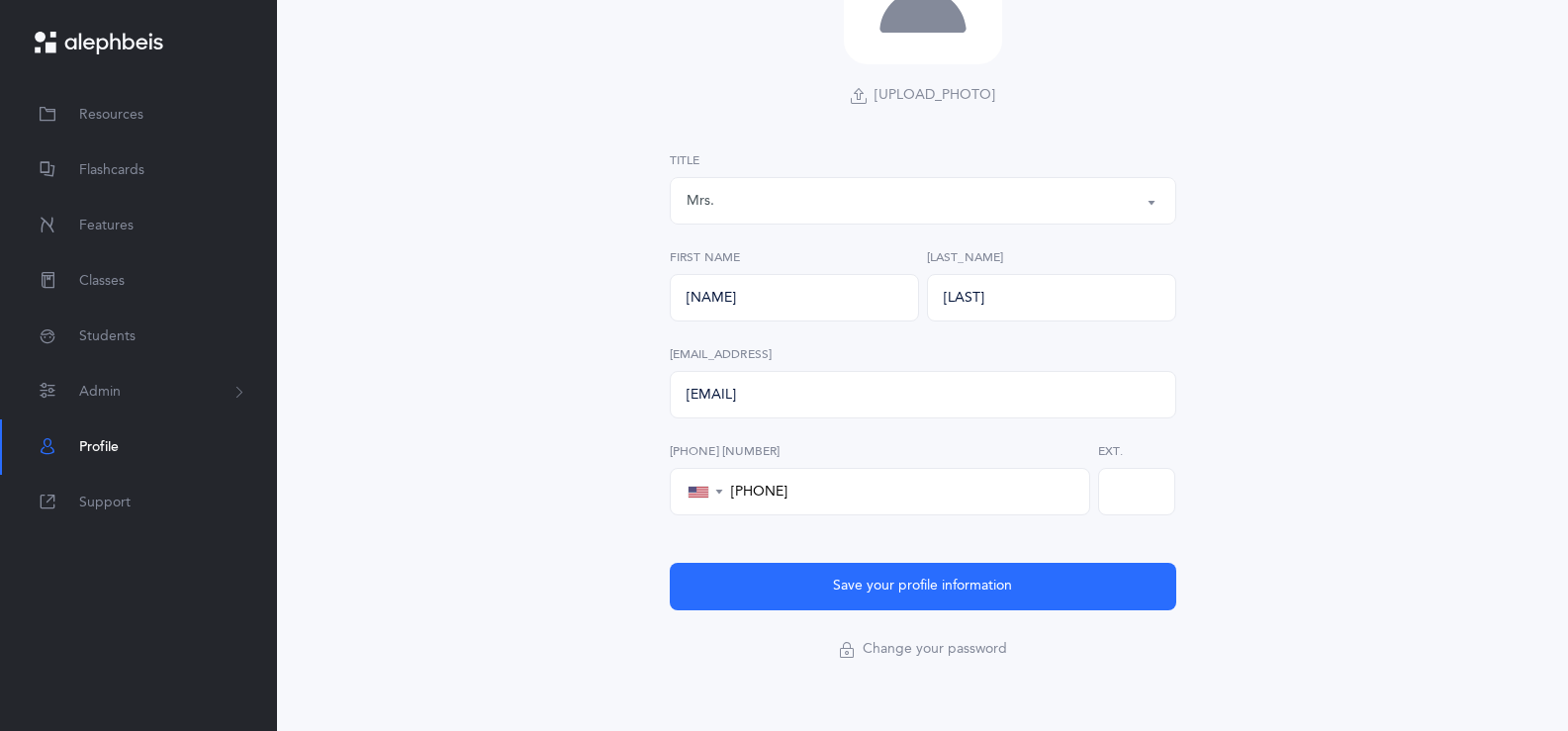 scroll, scrollTop: 295, scrollLeft: 0, axis: vertical 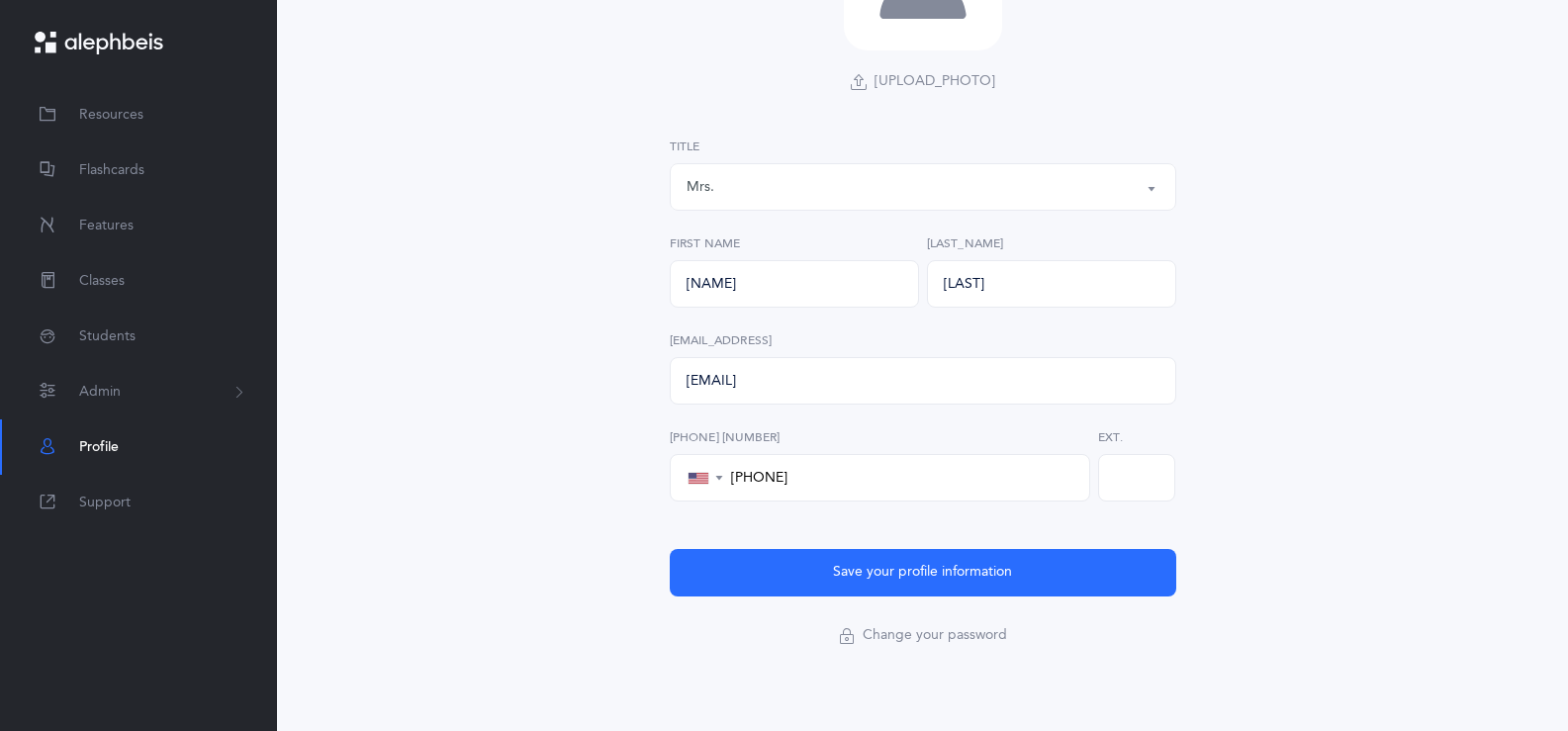 click on "Save your profile information" at bounding box center [923, 573] 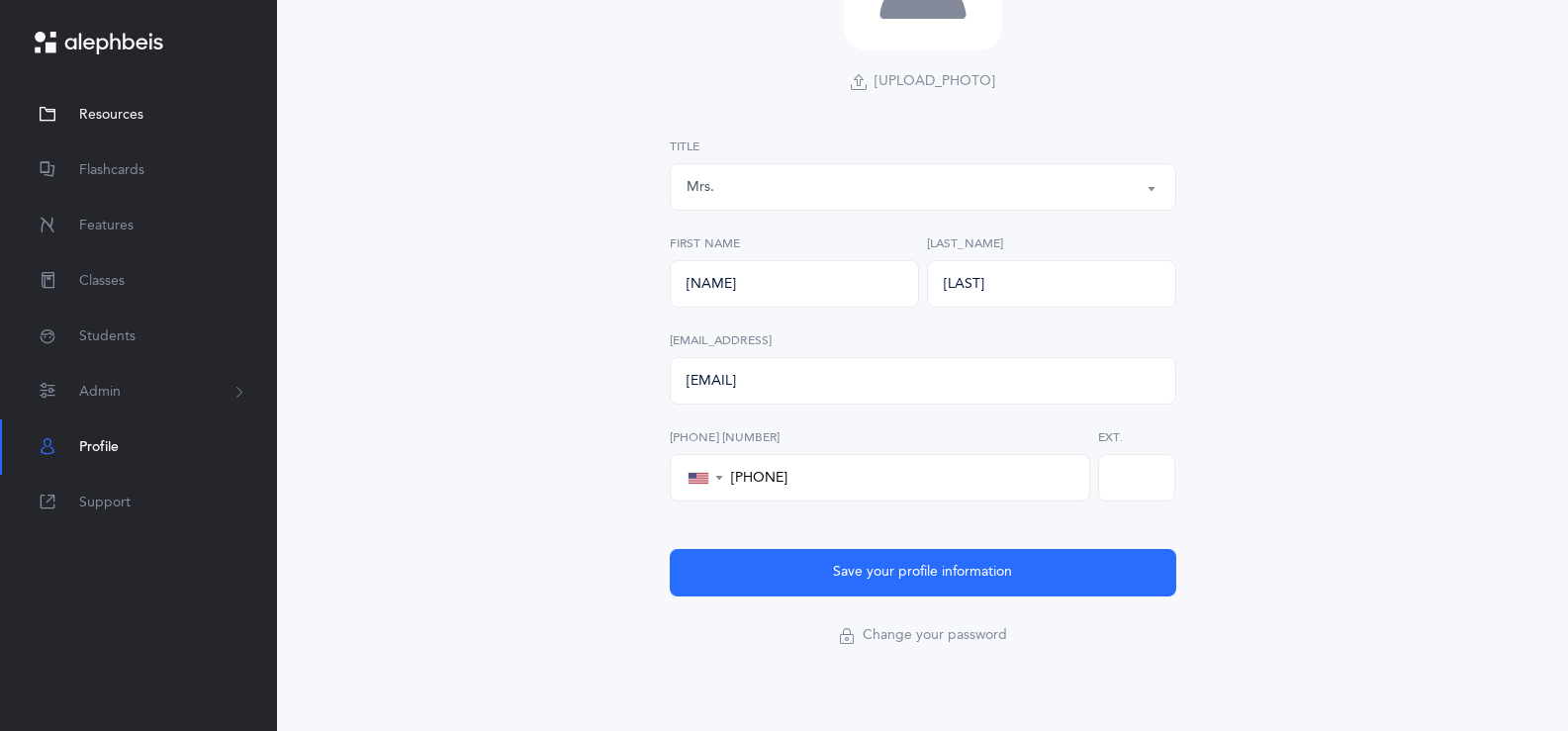 click on "Resources" at bounding box center (111, 115) 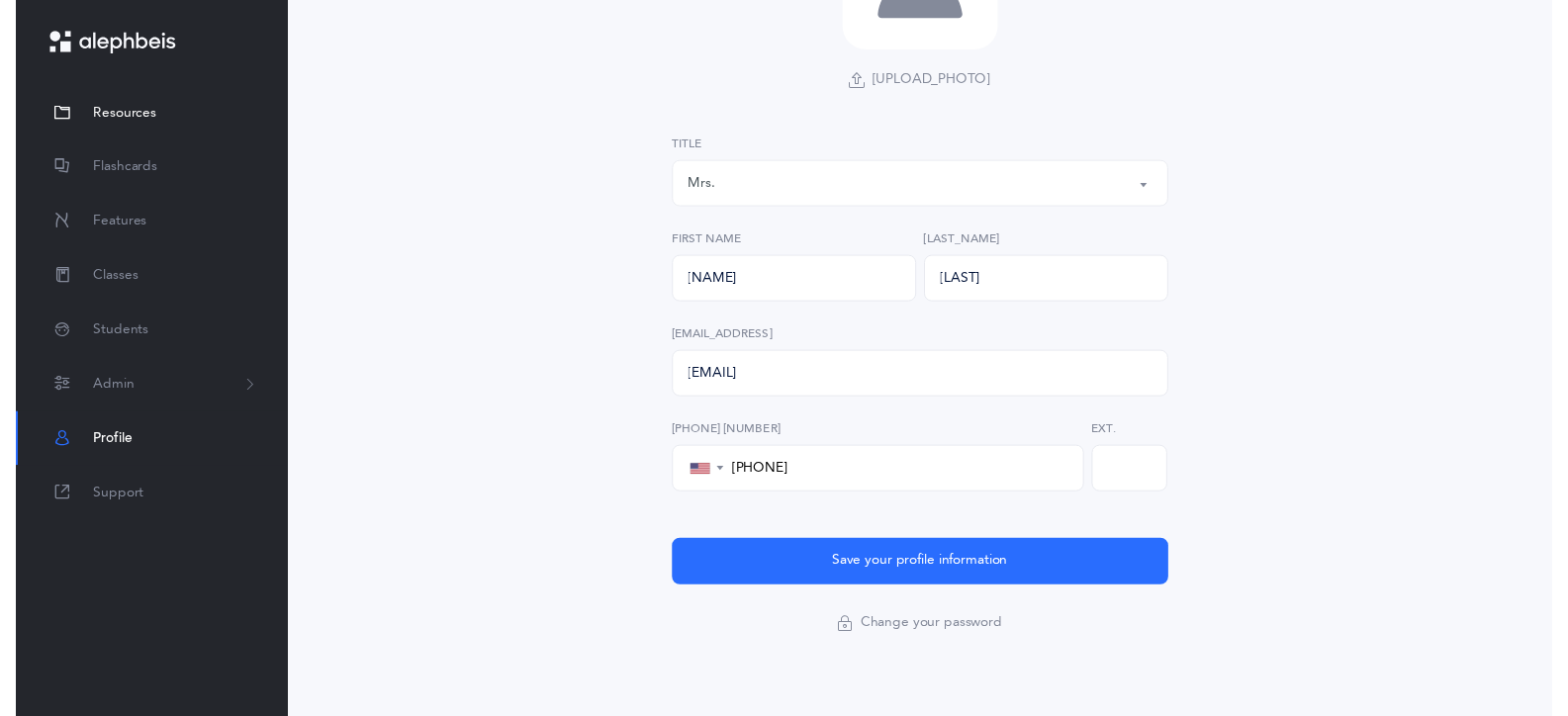 scroll, scrollTop: 0, scrollLeft: 0, axis: both 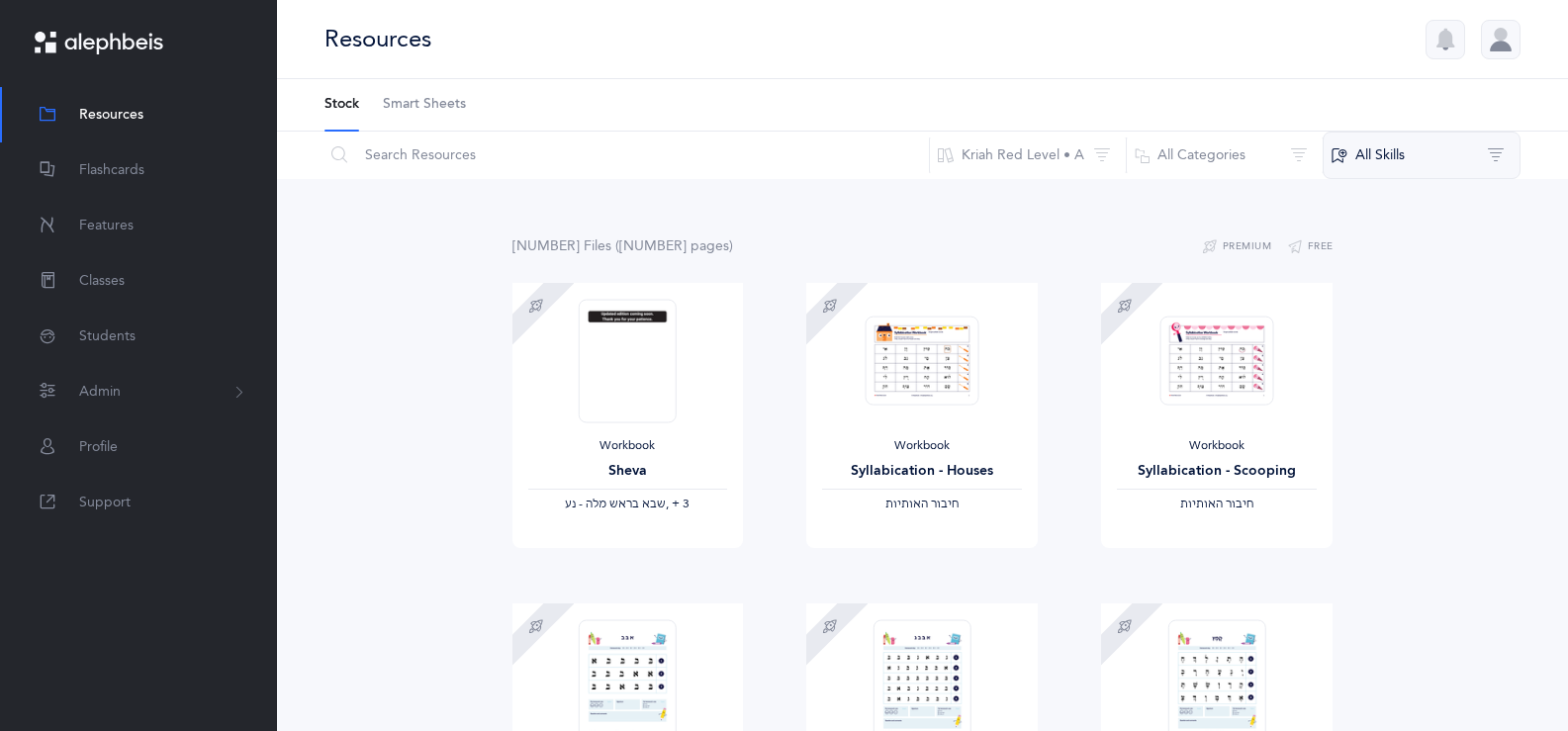 click on "All Skills" at bounding box center (1422, 155) 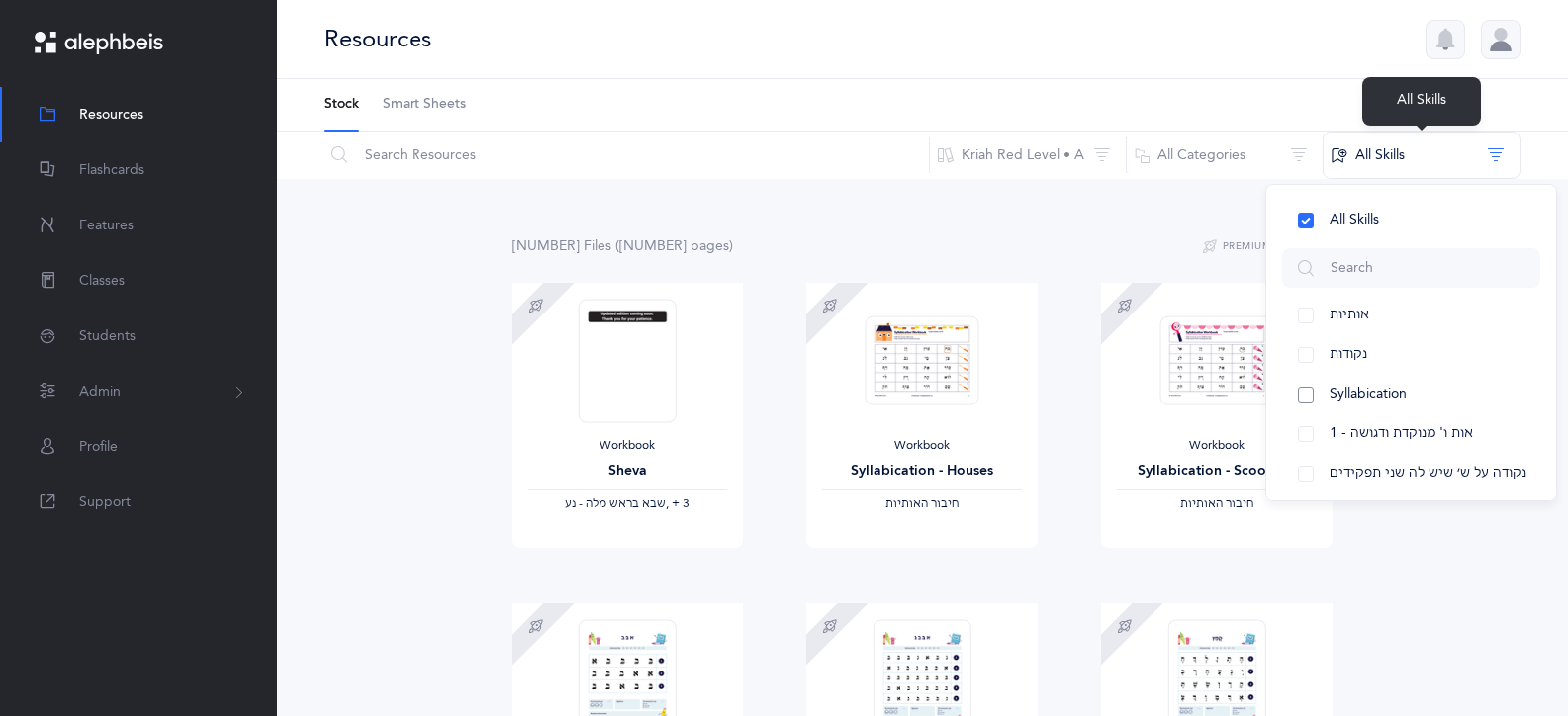 click on "Syllabication" at bounding box center [1368, 394] 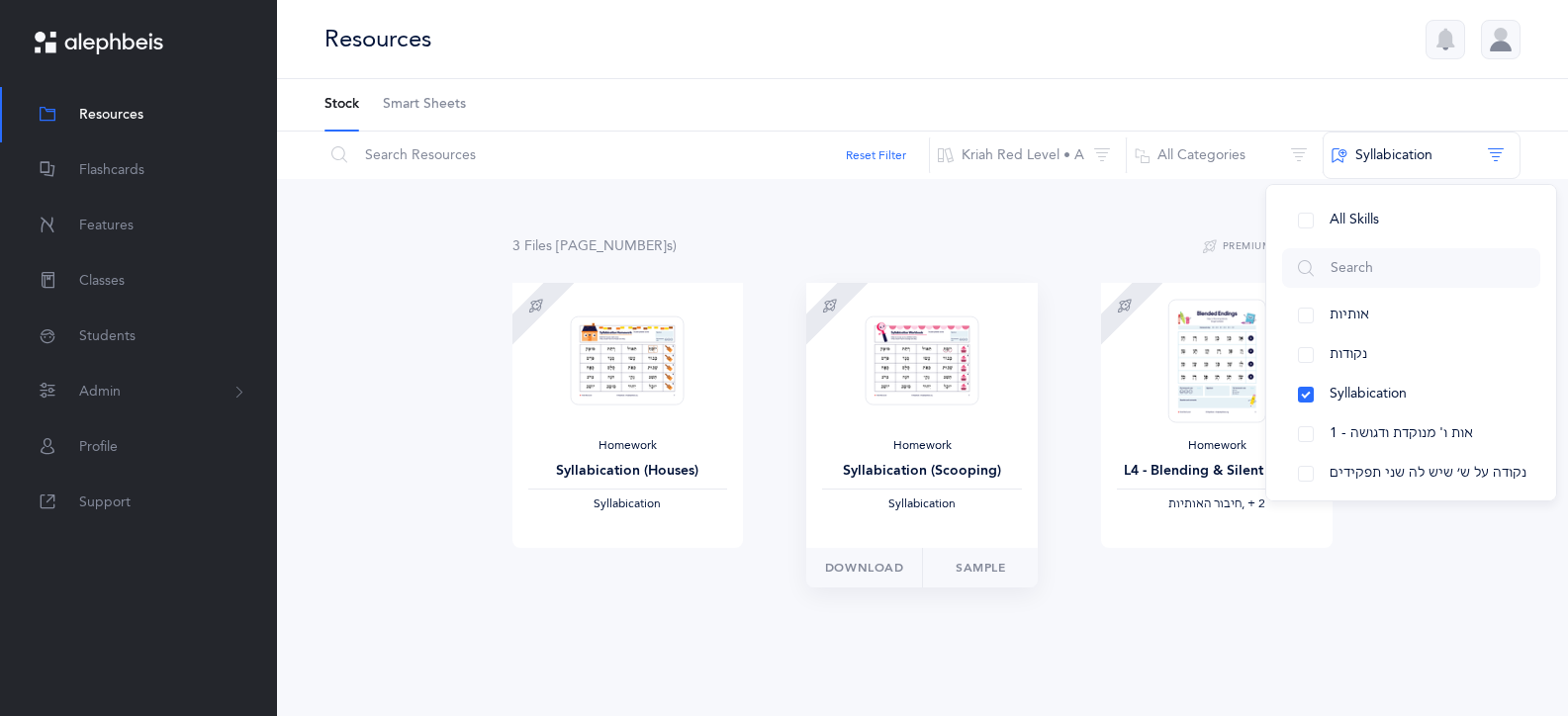 click at bounding box center (922, 360) 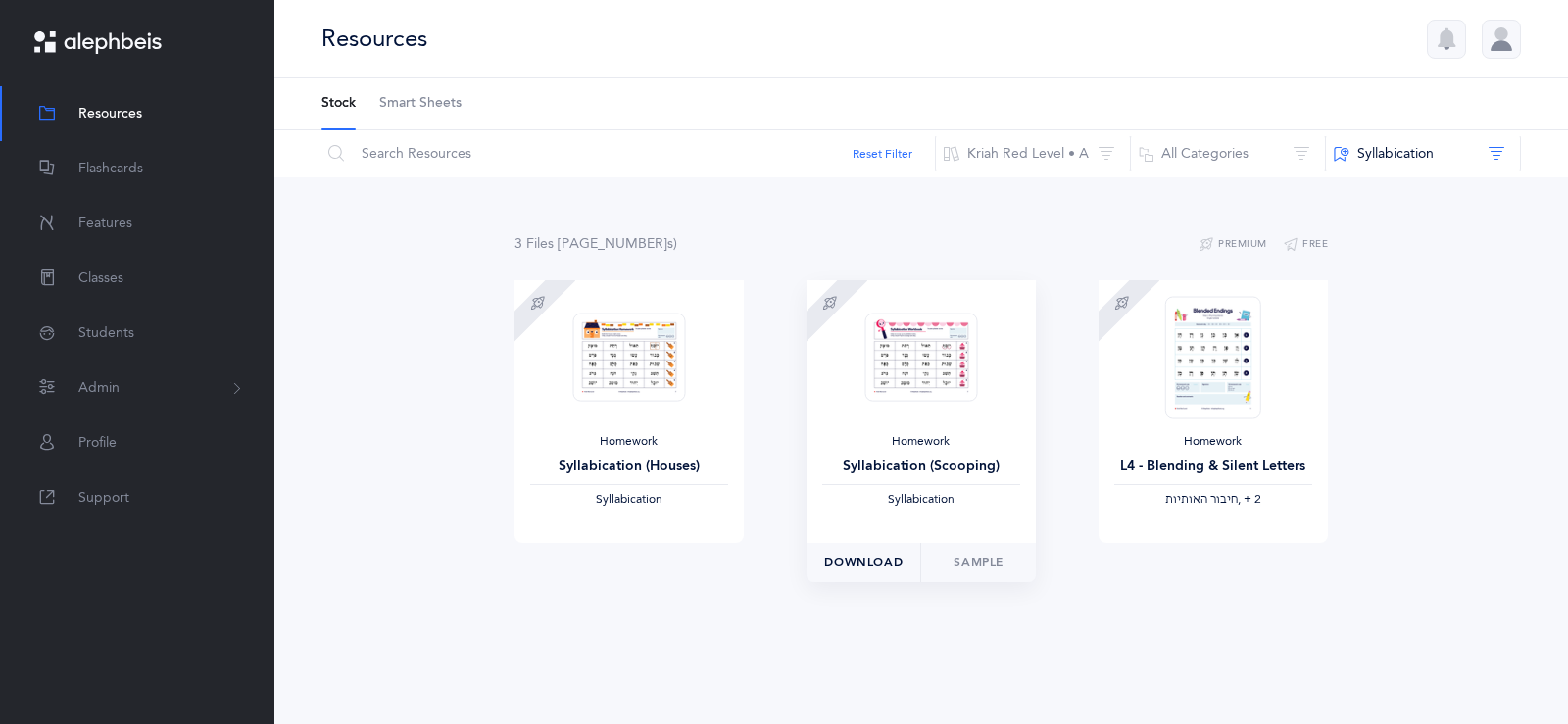click on "Download" at bounding box center (863, 562) 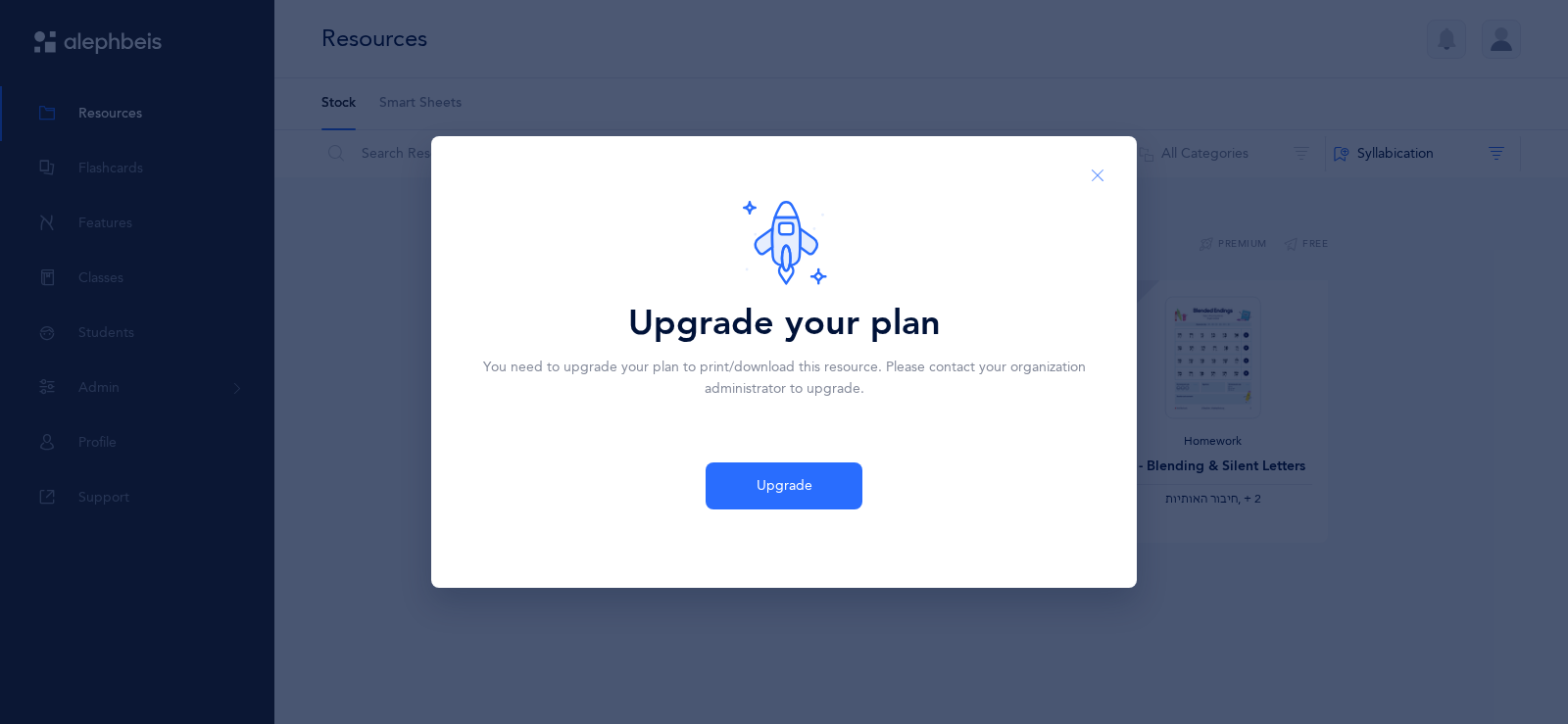 click at bounding box center [1098, 175] 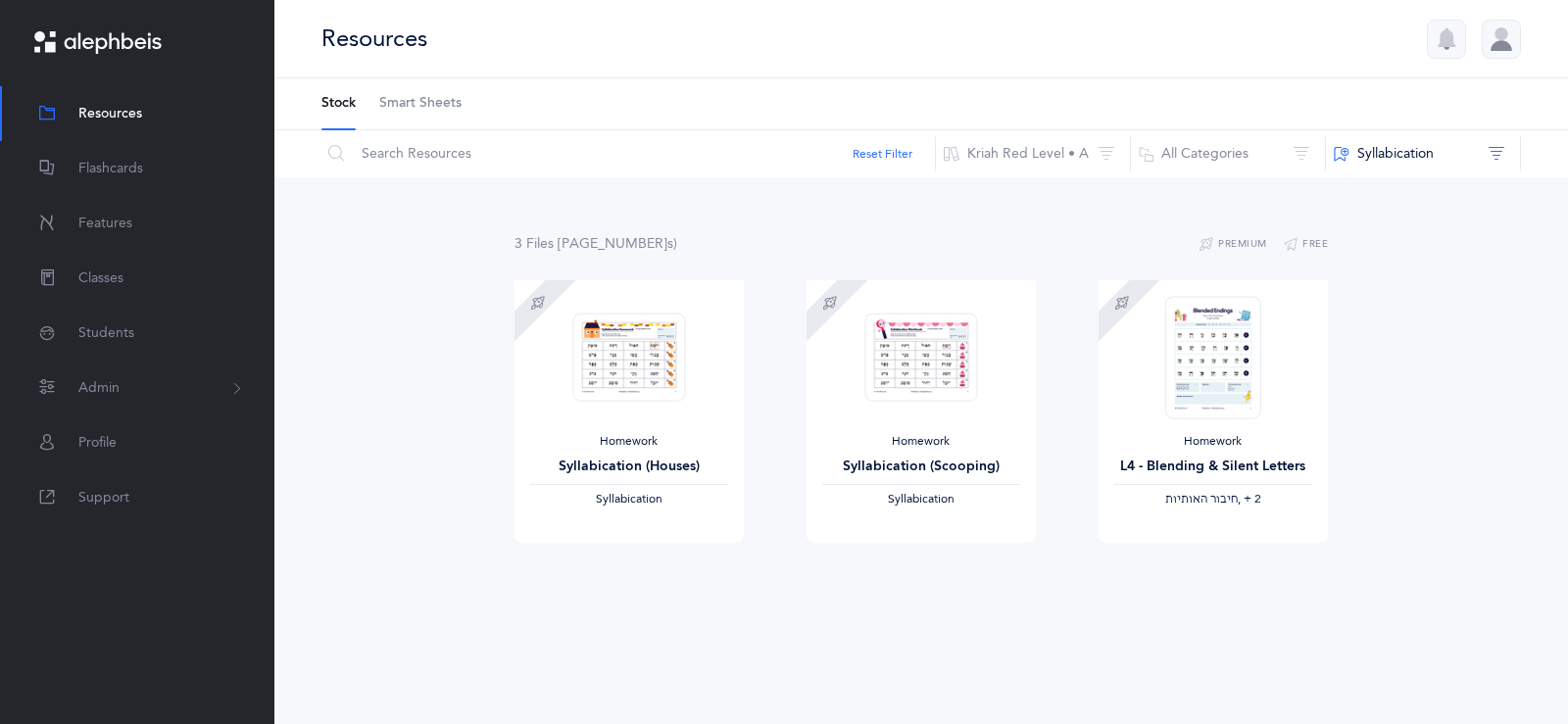 click at bounding box center [1213, 357] 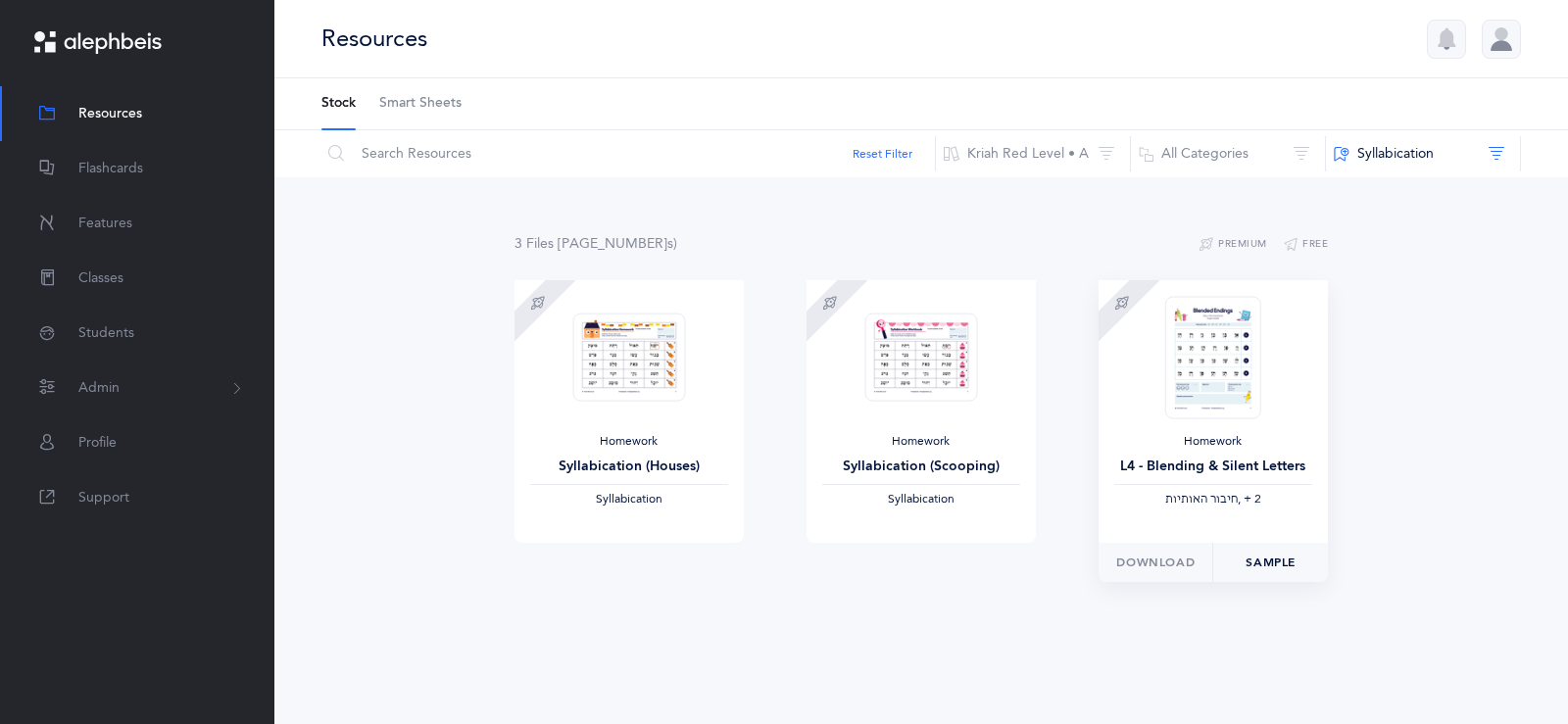 click on "Sample" at bounding box center [1270, 562] 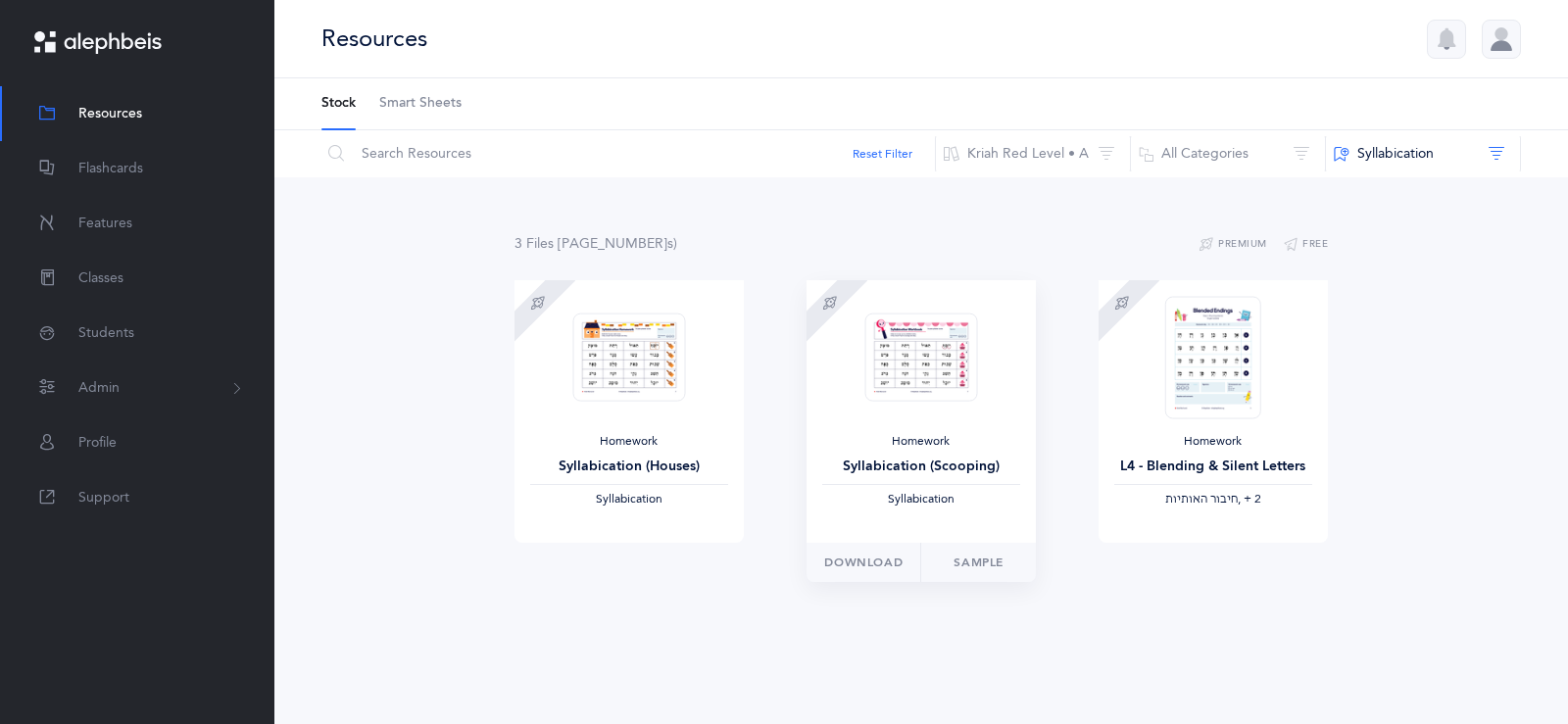 click at bounding box center (920, 357) 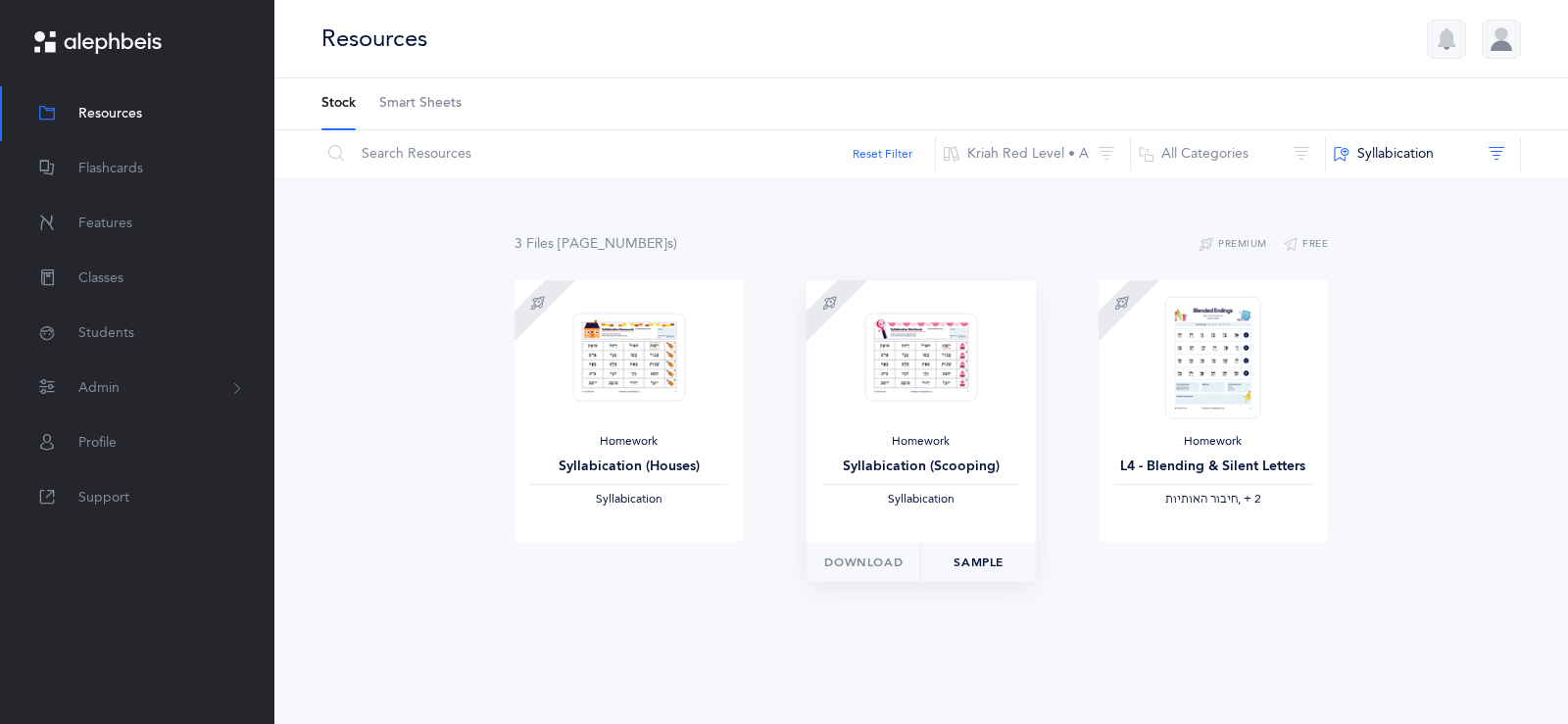 click on "Sample" at bounding box center (978, 562) 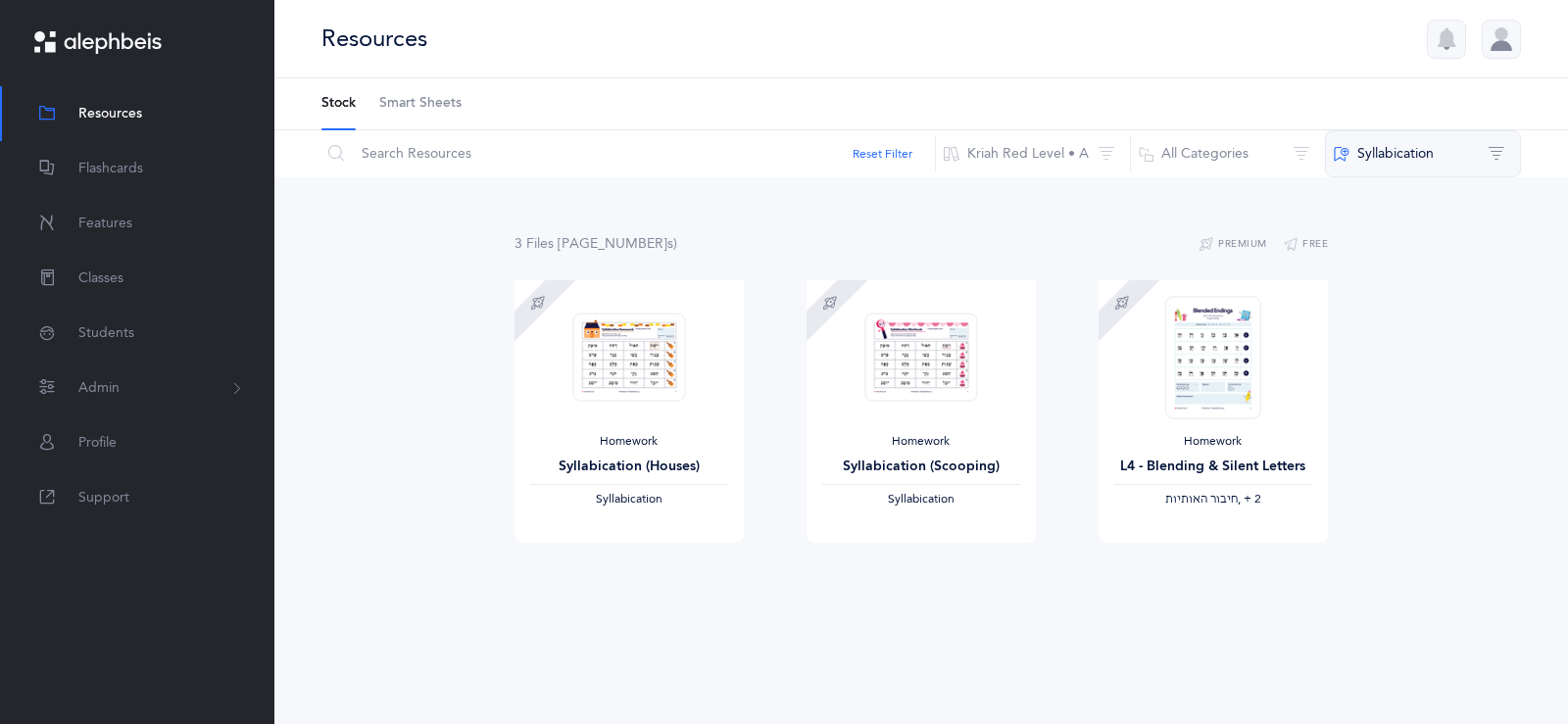 click on "Syllabication" at bounding box center [1423, 154] 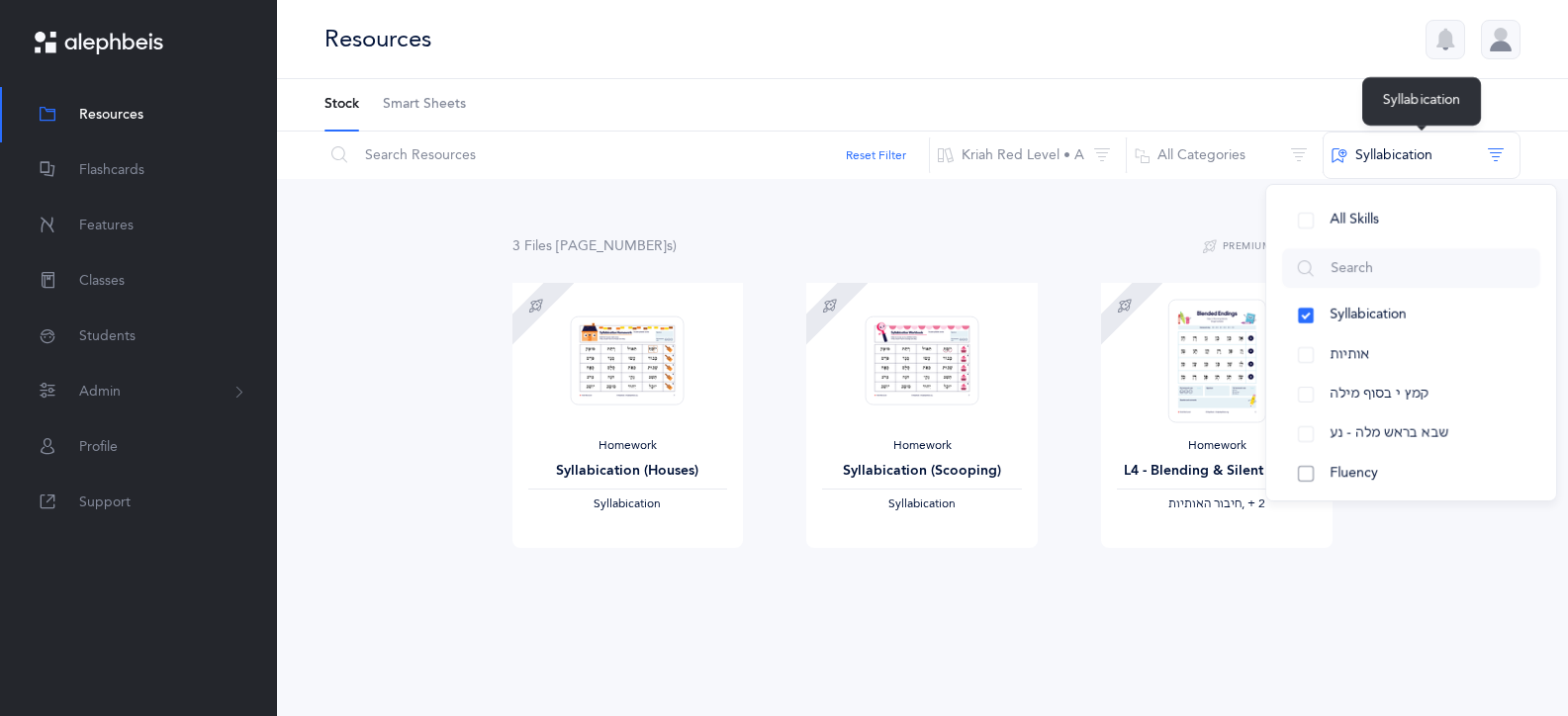 click on "Fluency" at bounding box center [1353, 473] 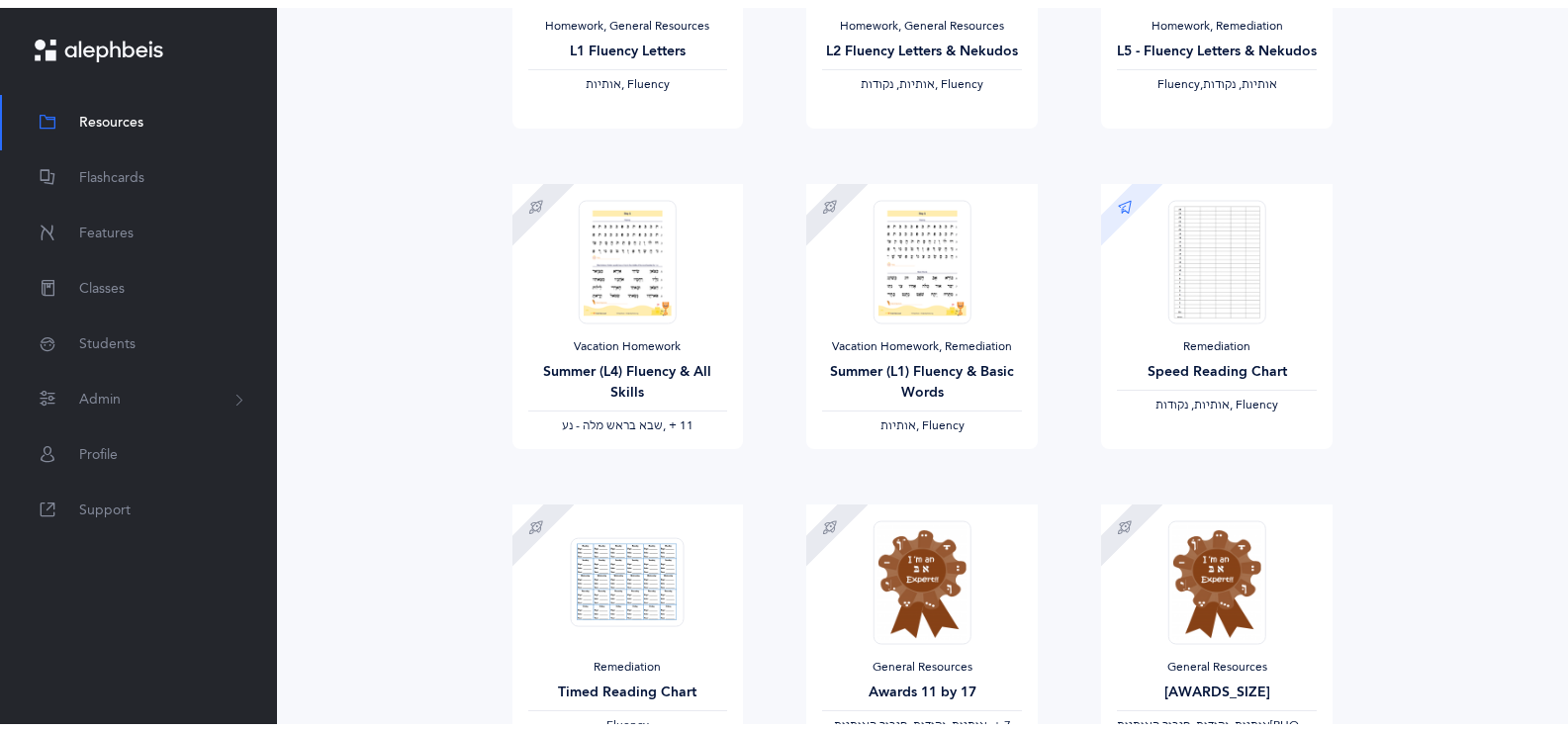 scroll, scrollTop: 751, scrollLeft: 0, axis: vertical 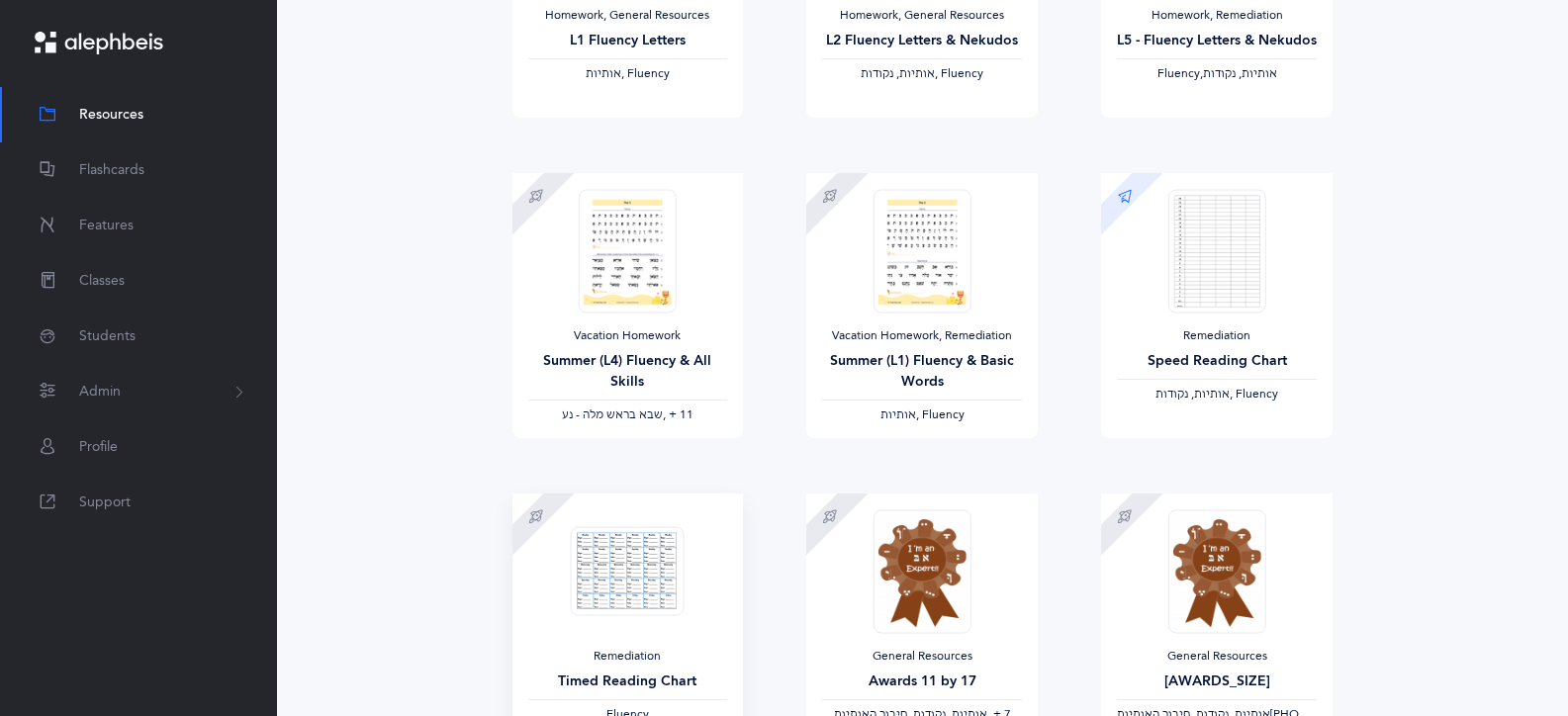 click at bounding box center [627, 571] 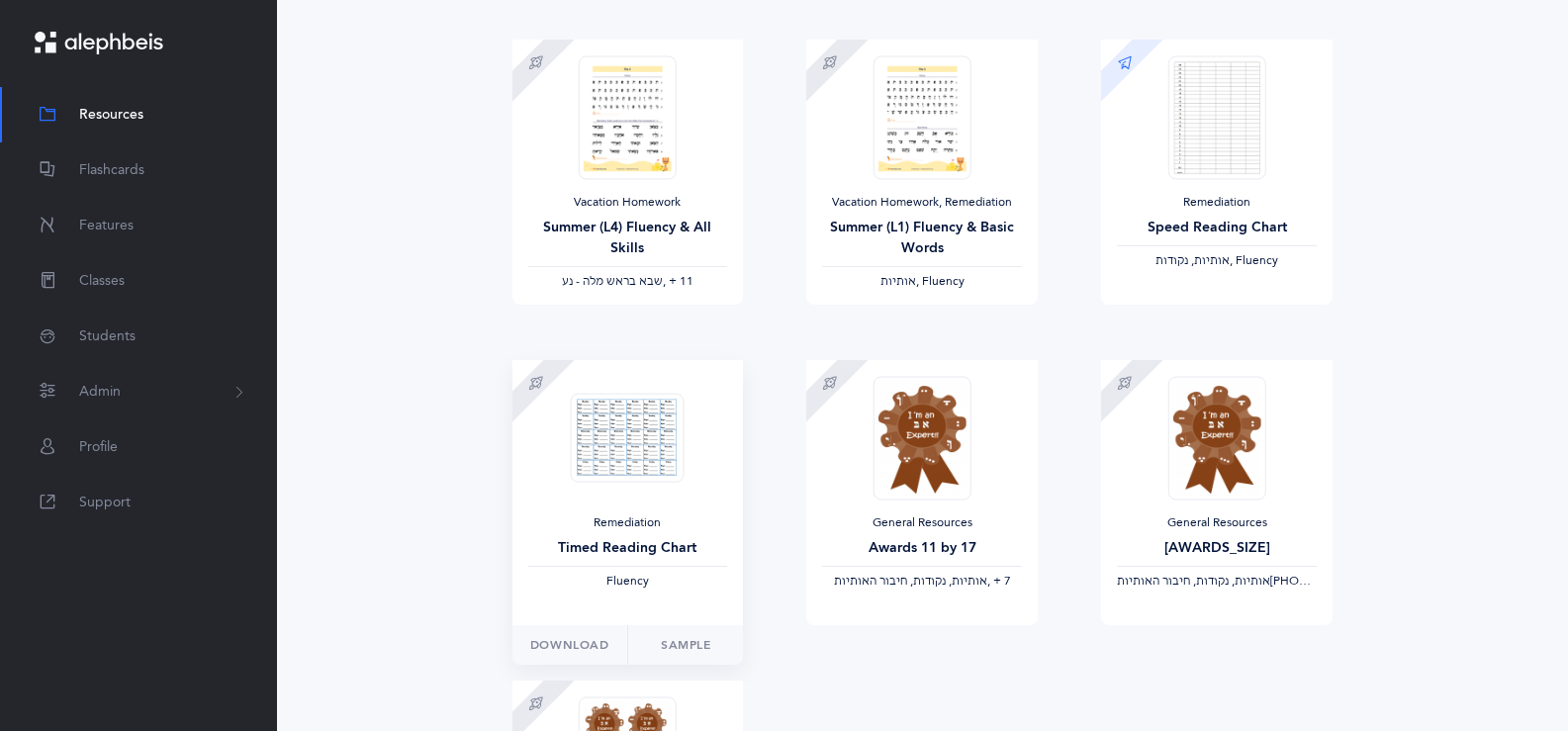 scroll, scrollTop: 888, scrollLeft: 0, axis: vertical 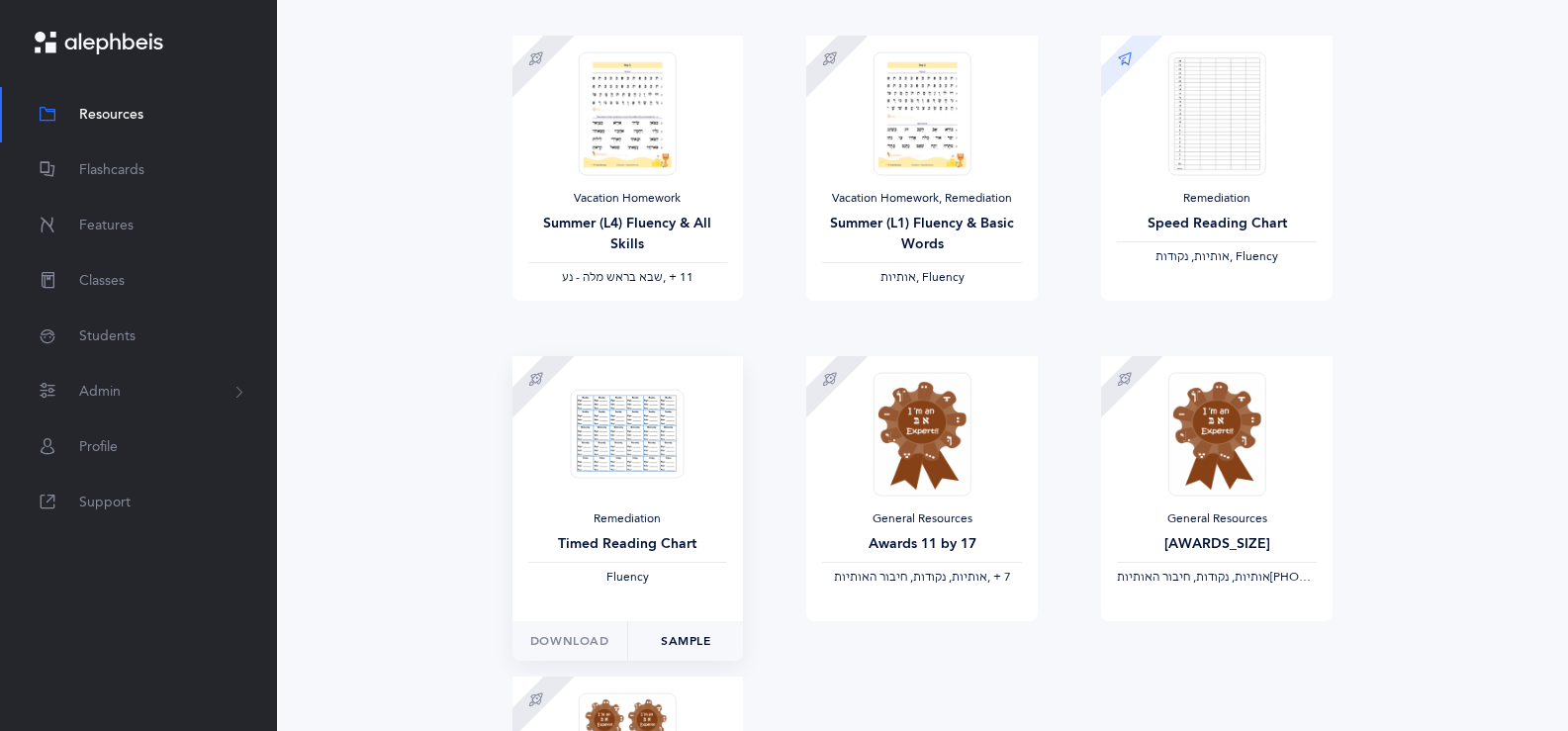 click on "Sample" at bounding box center [686, 641] 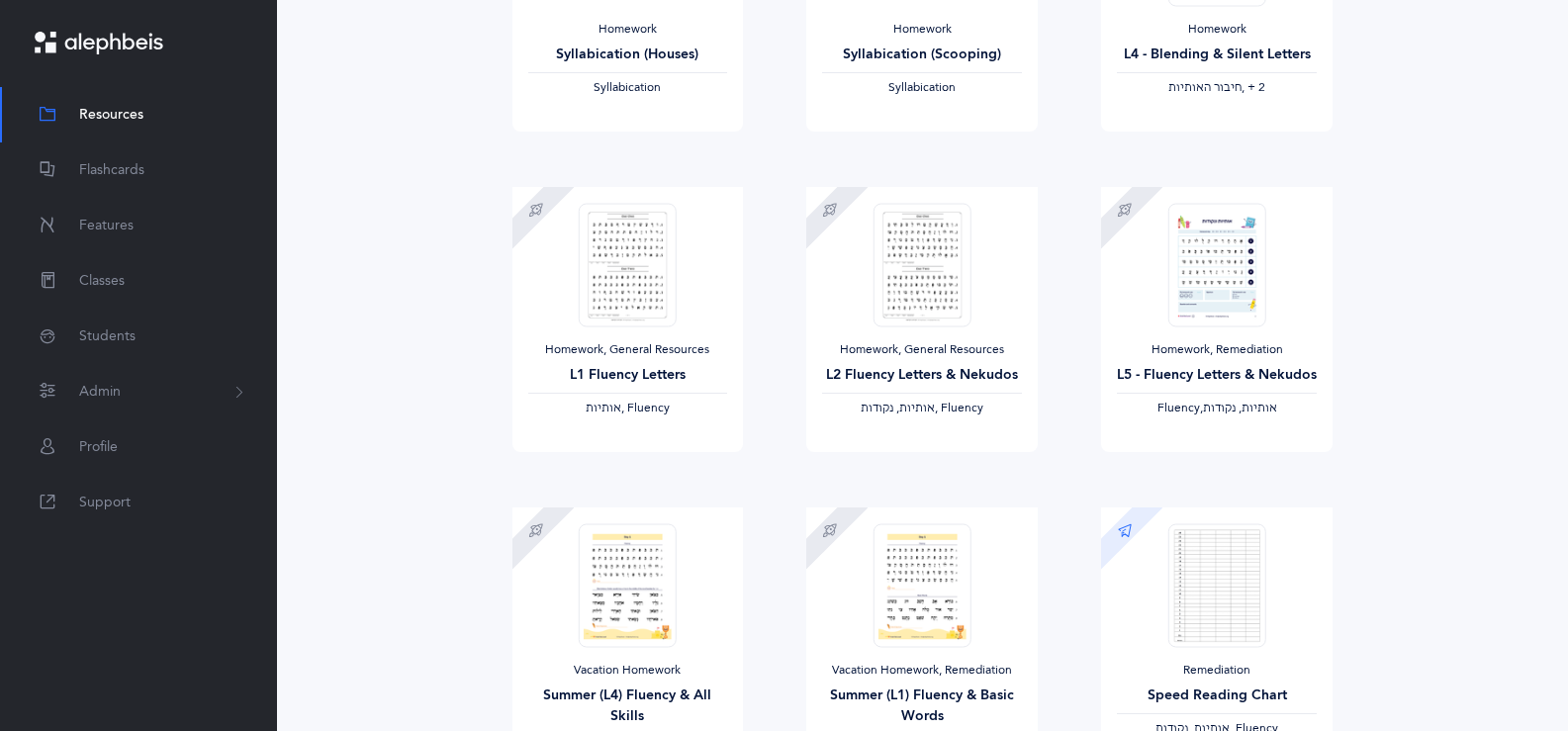 scroll, scrollTop: 422, scrollLeft: 0, axis: vertical 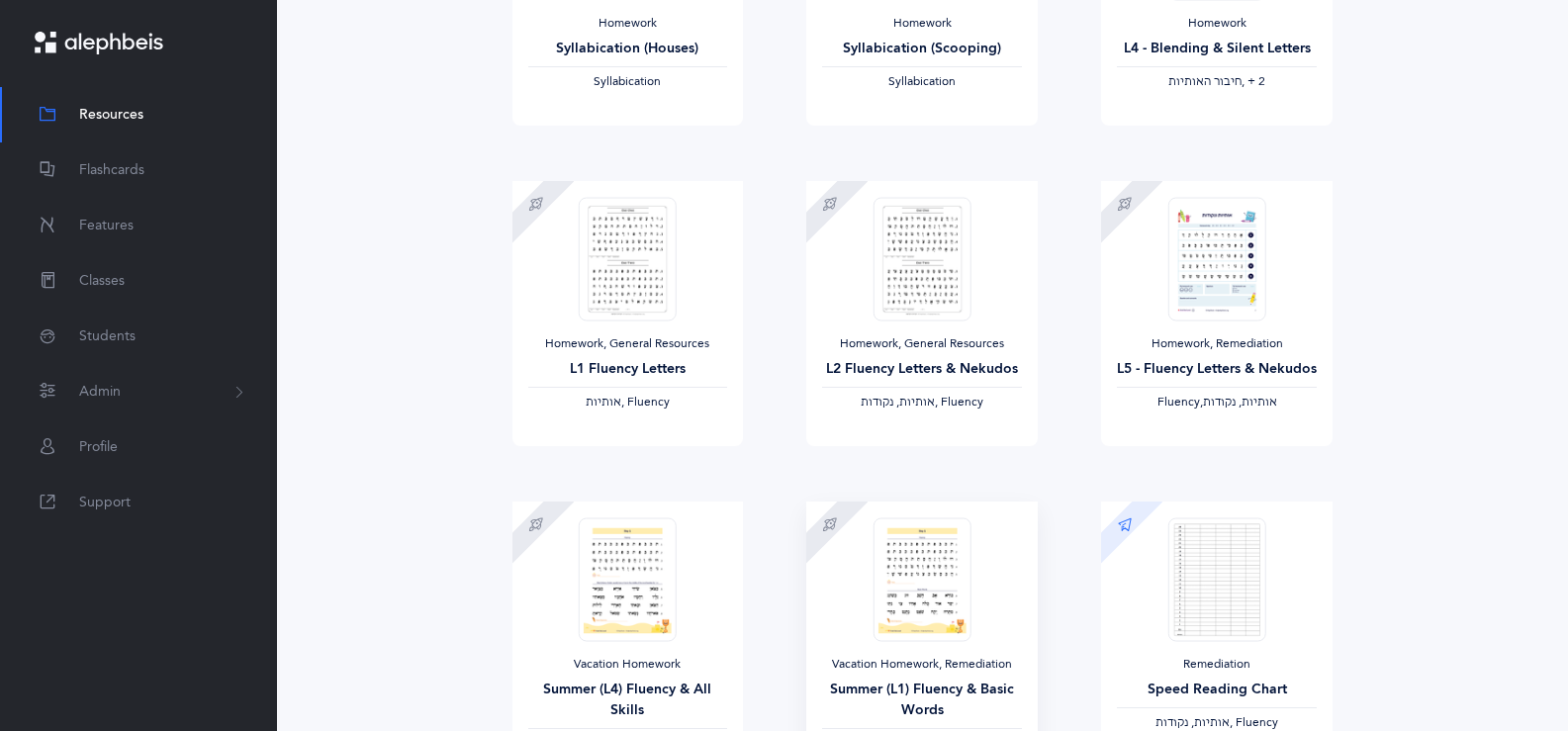click at bounding box center (922, 579) 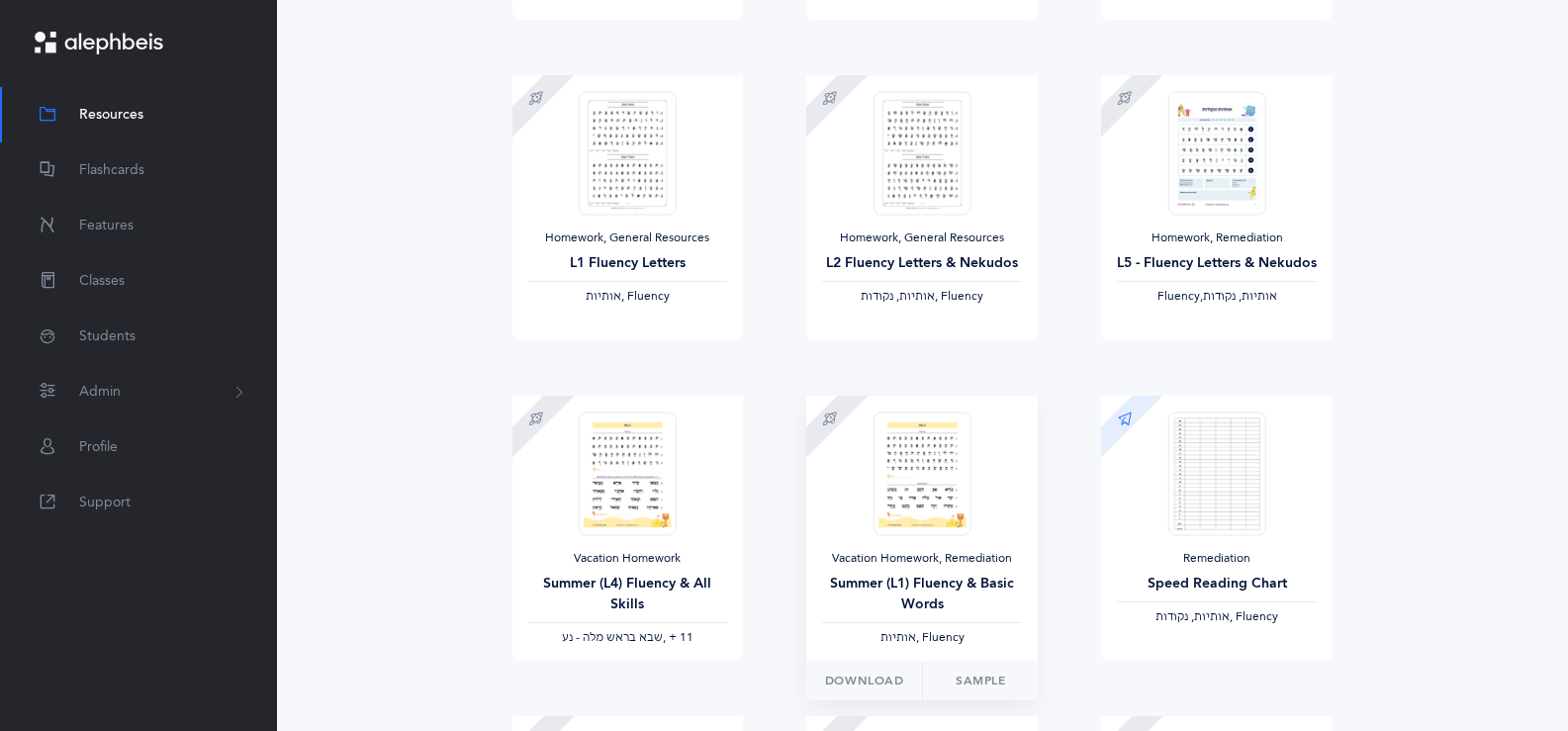 scroll, scrollTop: 529, scrollLeft: 0, axis: vertical 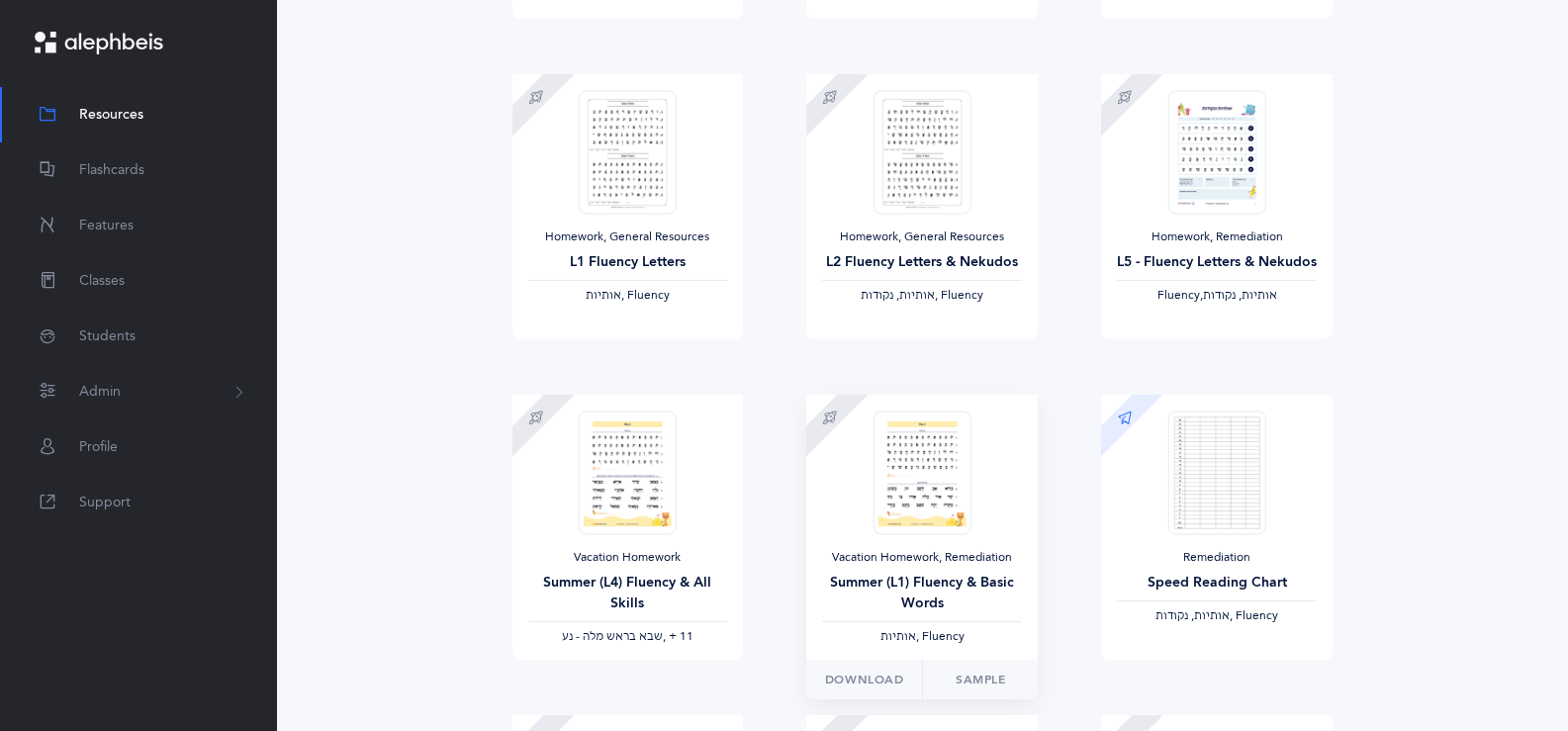 click at bounding box center (922, 472) 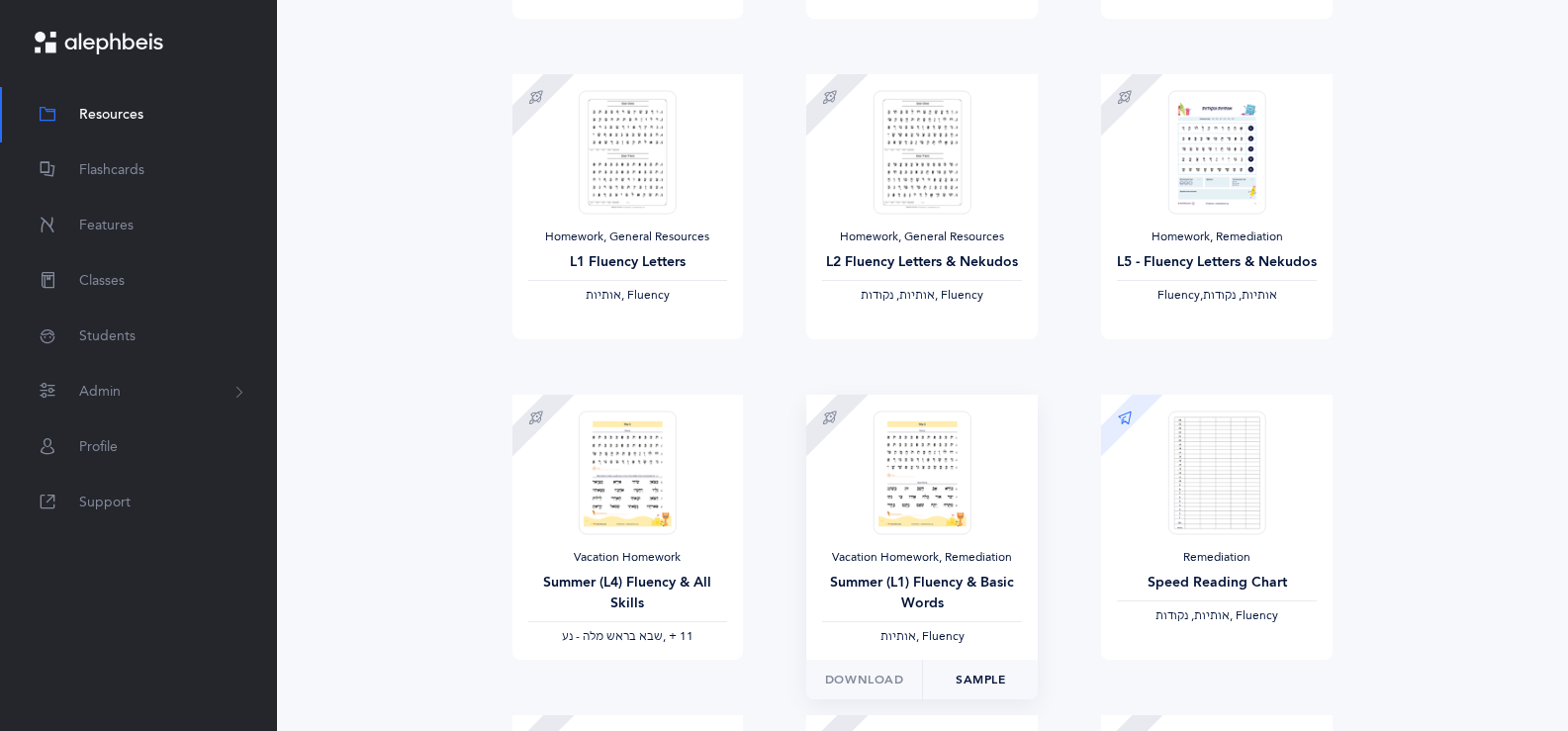 click on "Sample" at bounding box center (980, 680) 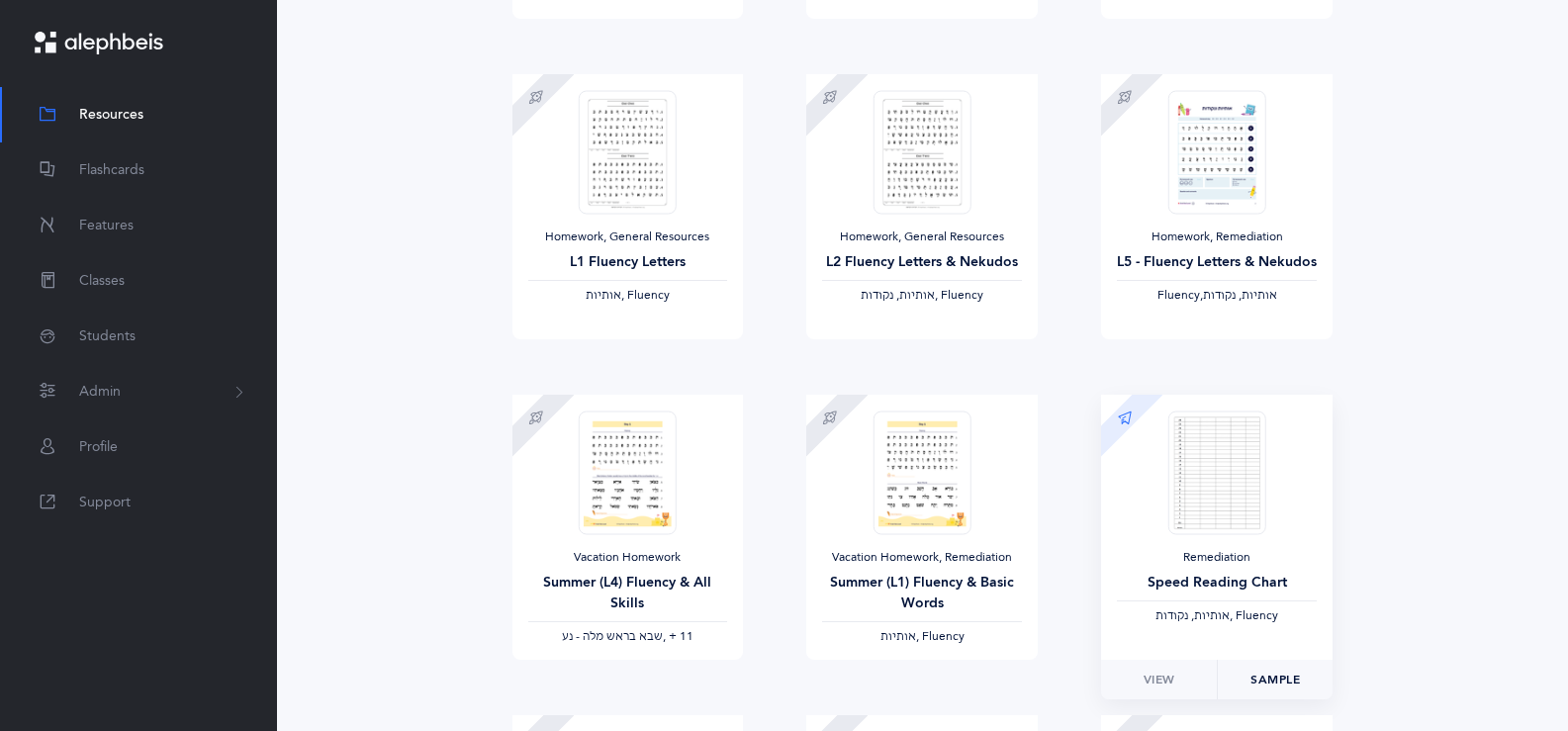 click on "Sample" at bounding box center [1275, 680] 